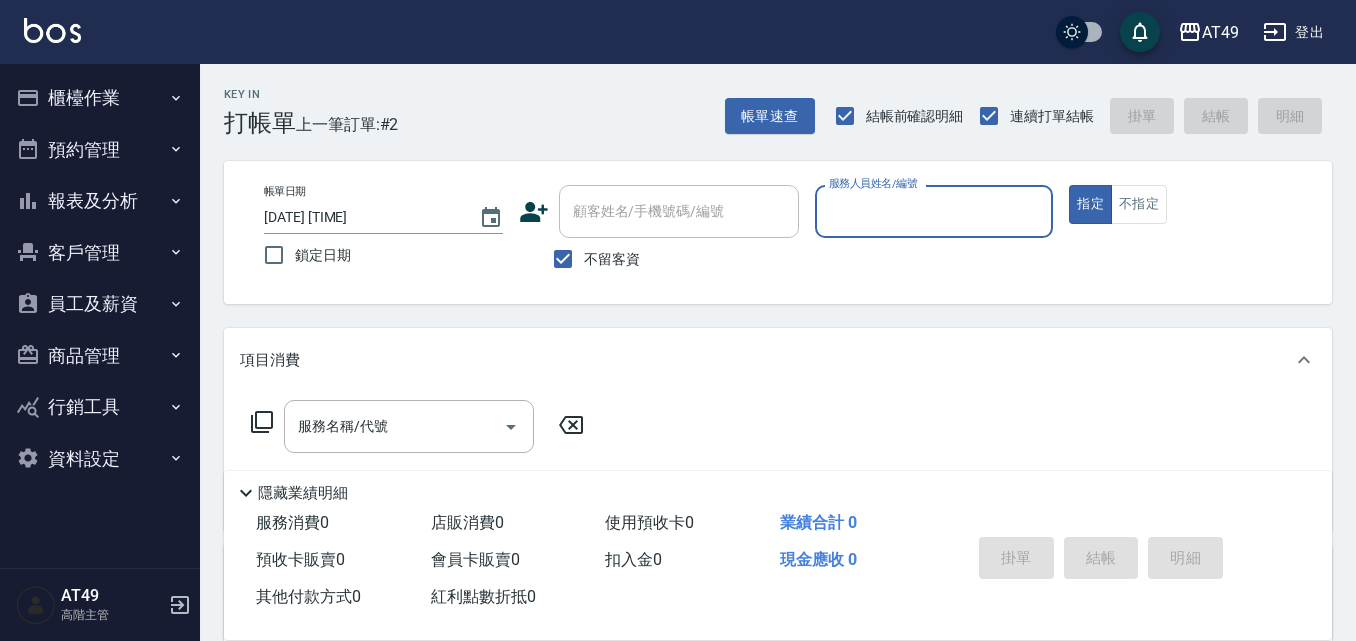 scroll, scrollTop: 0, scrollLeft: 0, axis: both 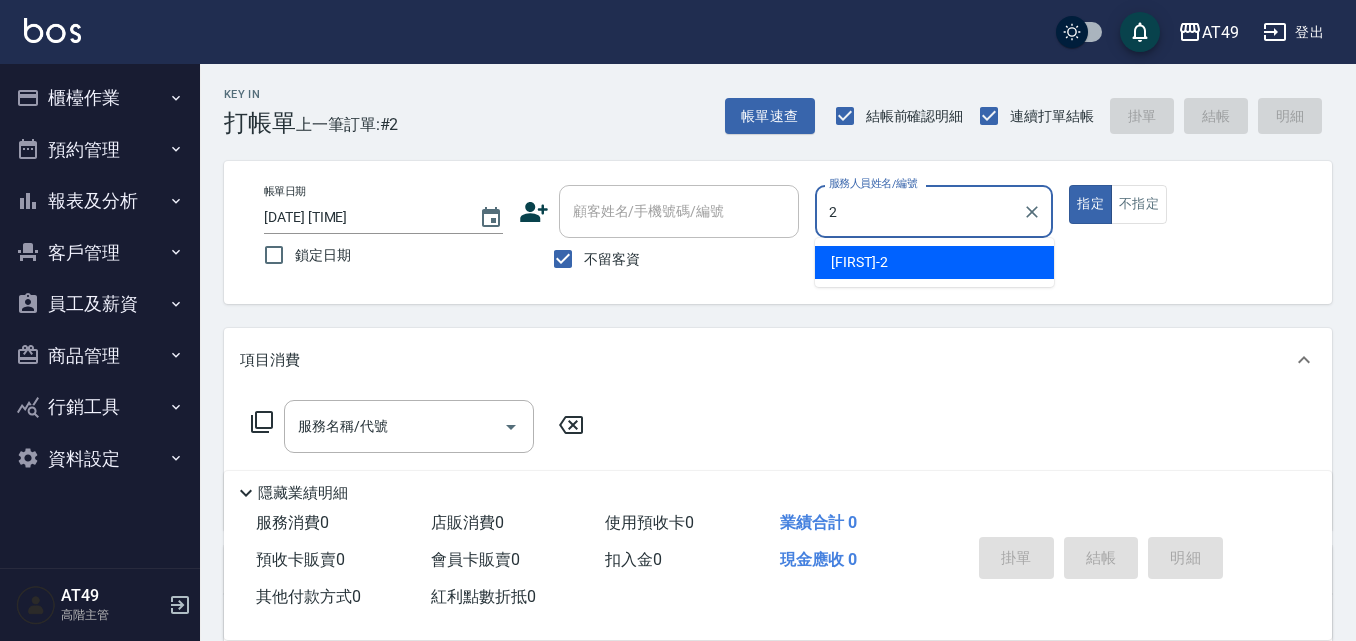 type on "2" 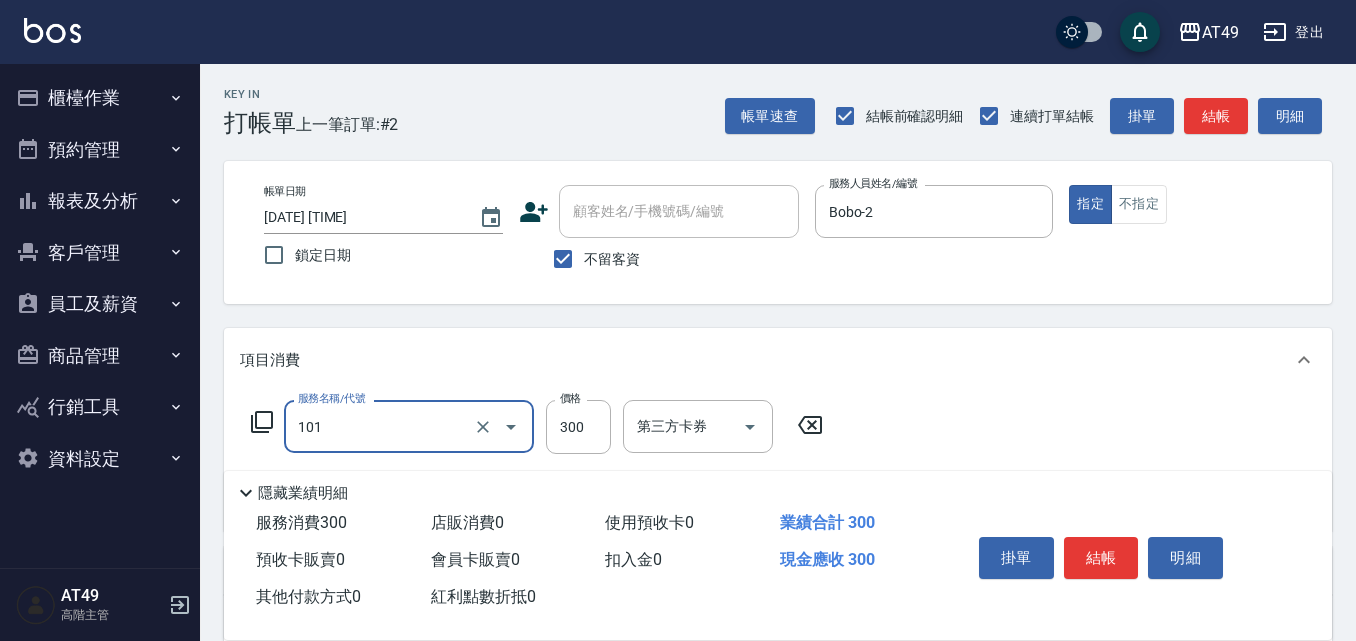 type on "一般洗髮(101)" 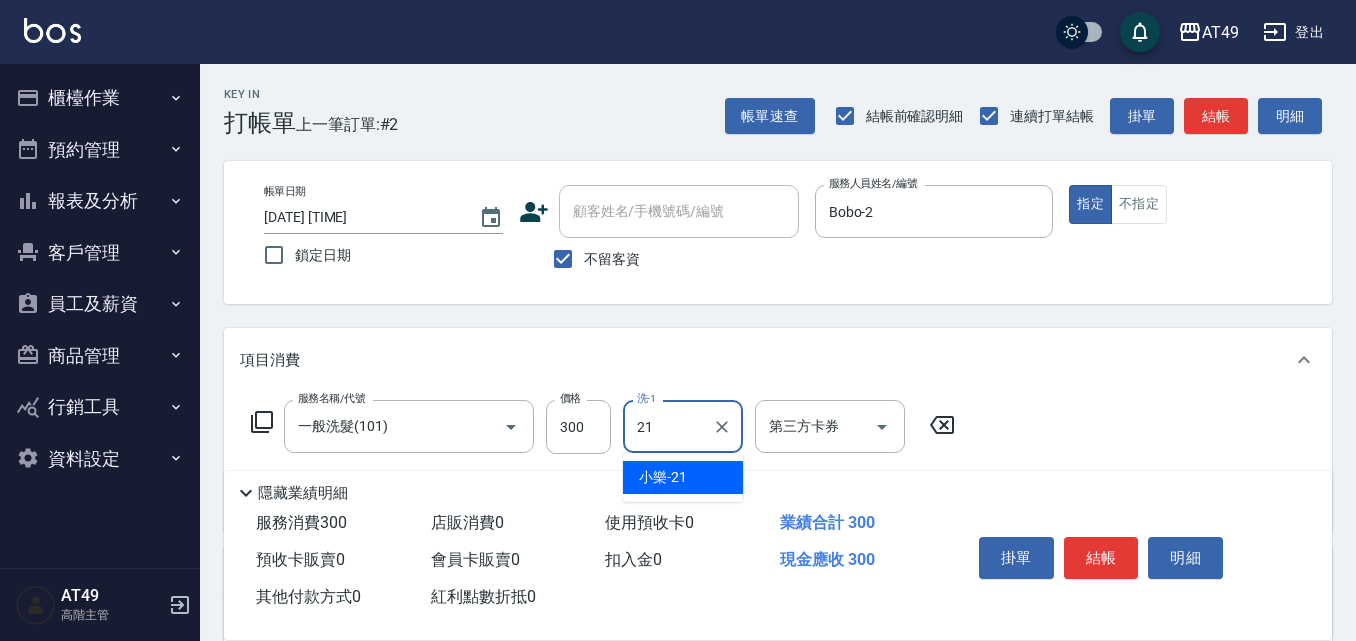 type on "小樂-21" 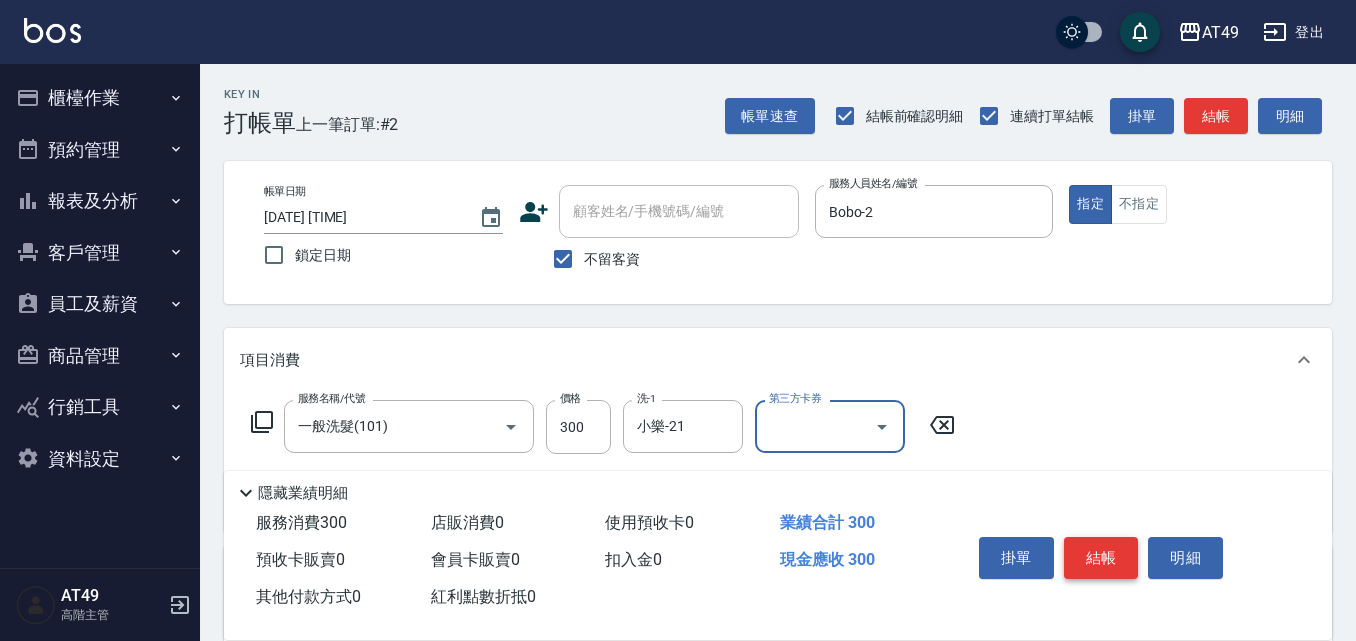 click on "結帳" at bounding box center (1101, 558) 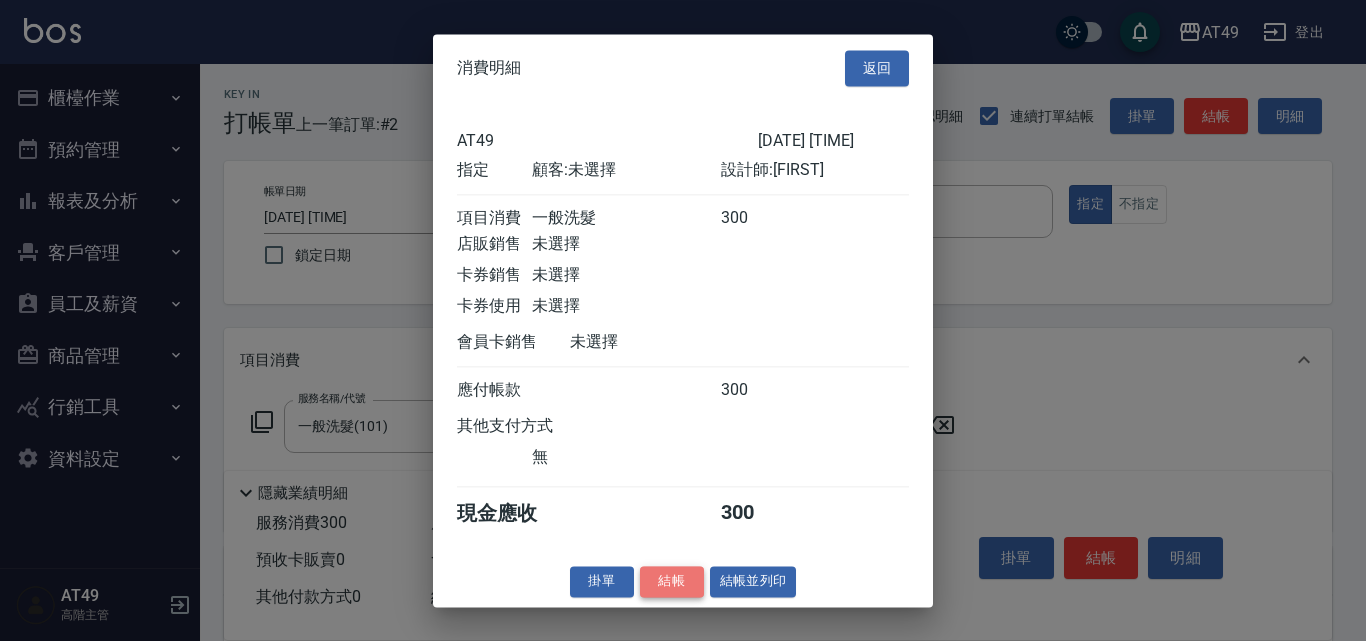 click on "結帳" at bounding box center (672, 581) 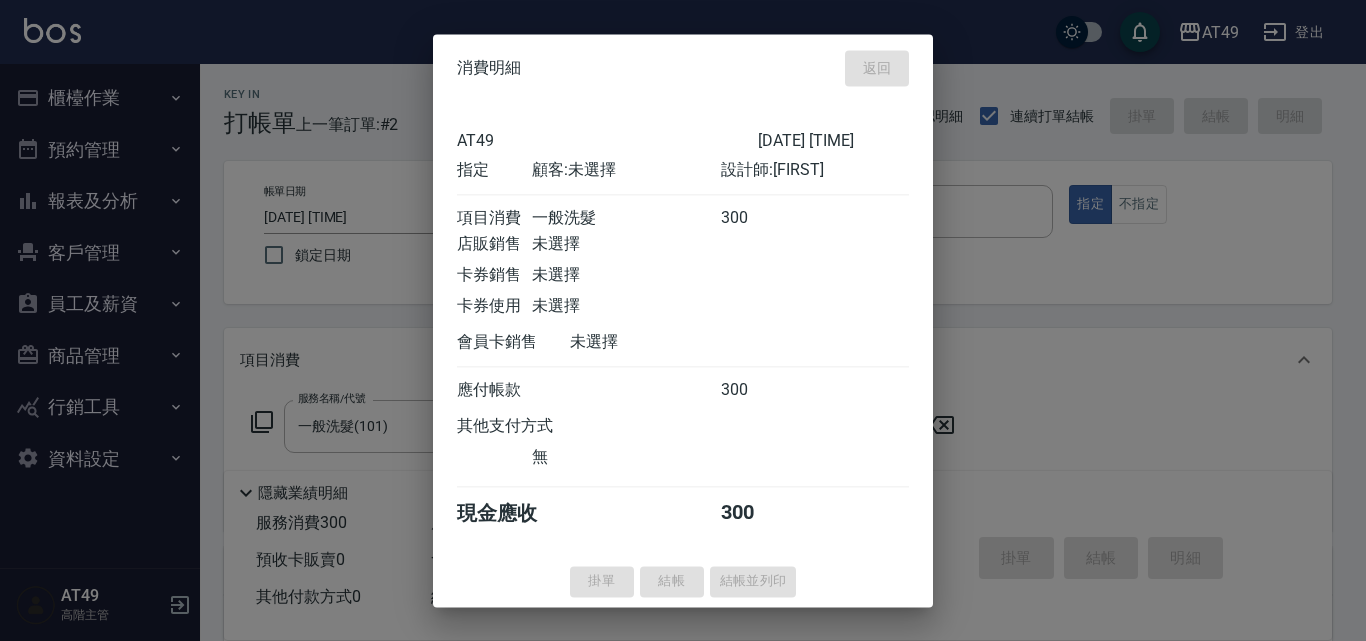 type on "2025/08/07 19:31" 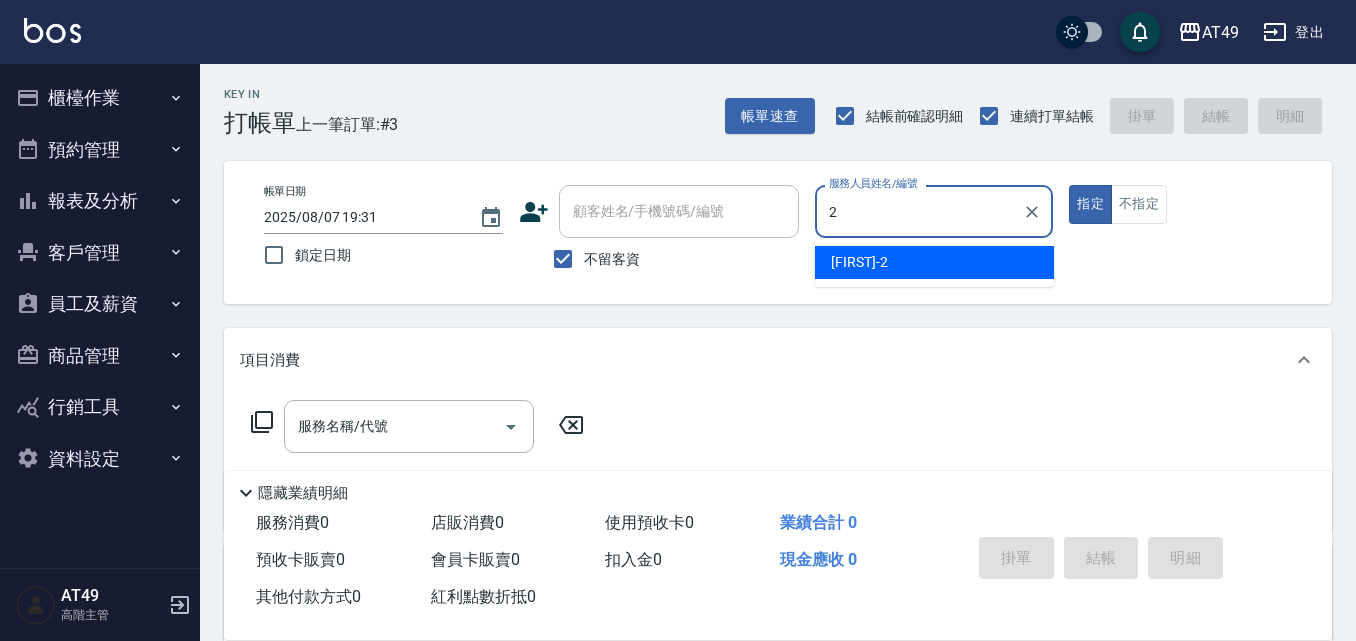 type on "Bobo-2" 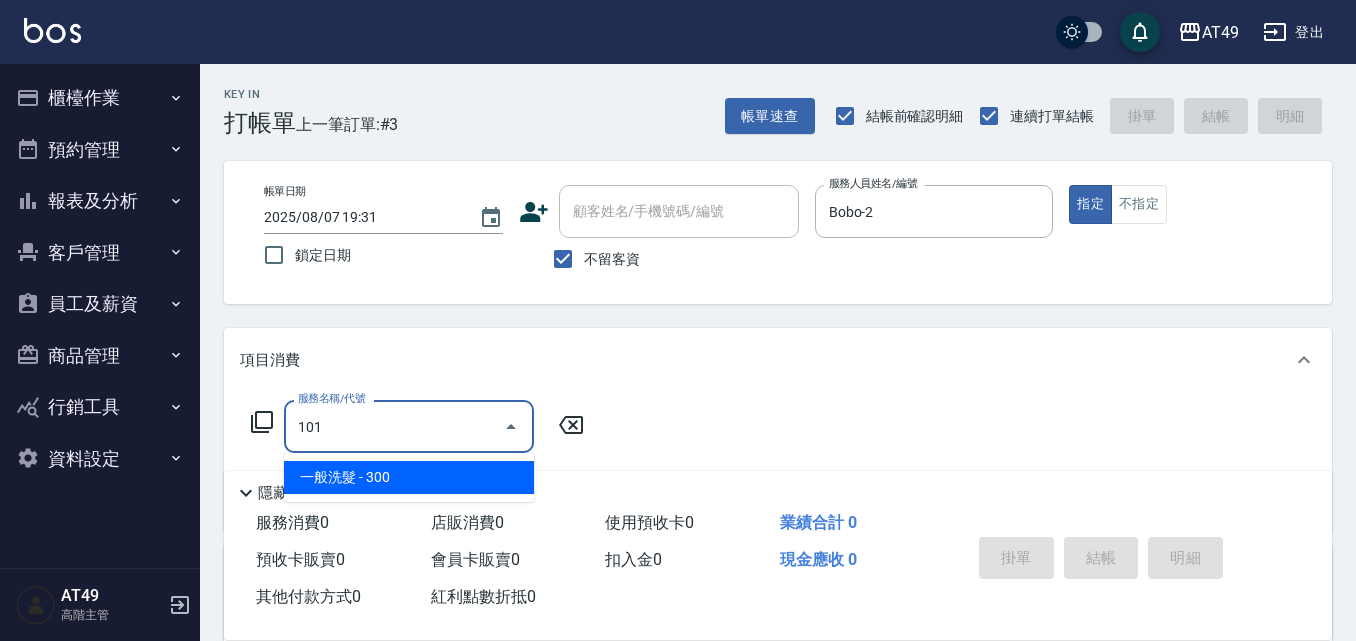 type on "一般洗髮(101)" 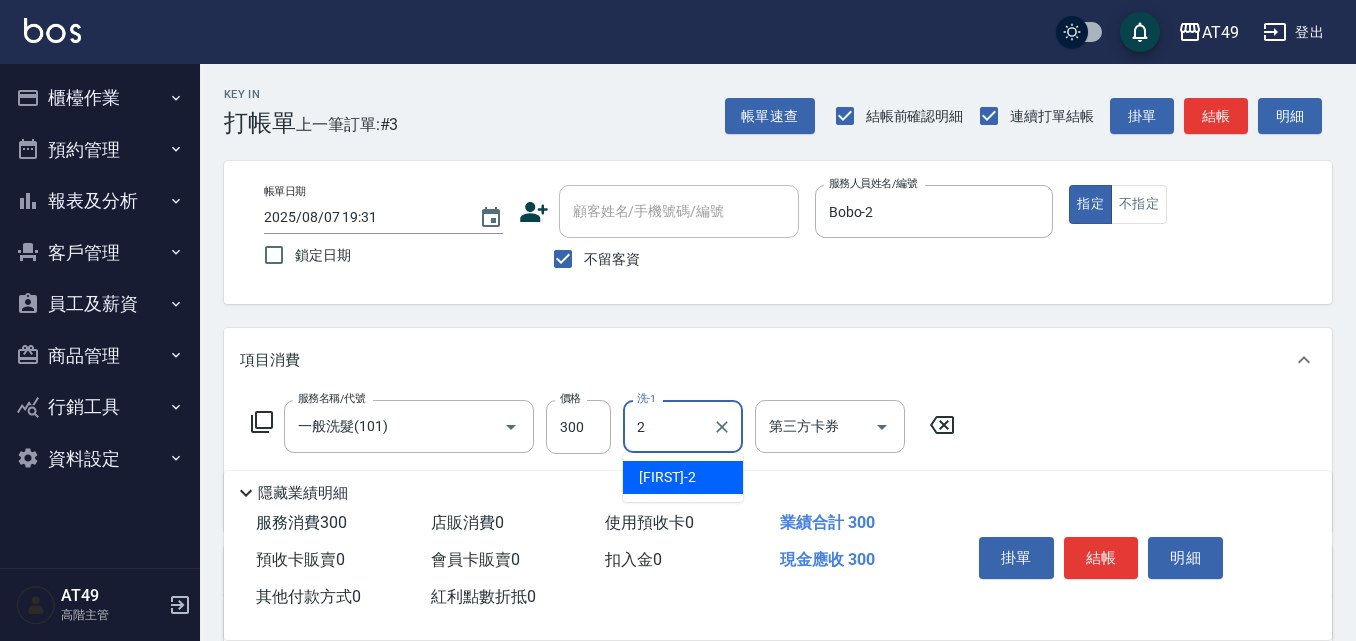 type on "Bobo-2" 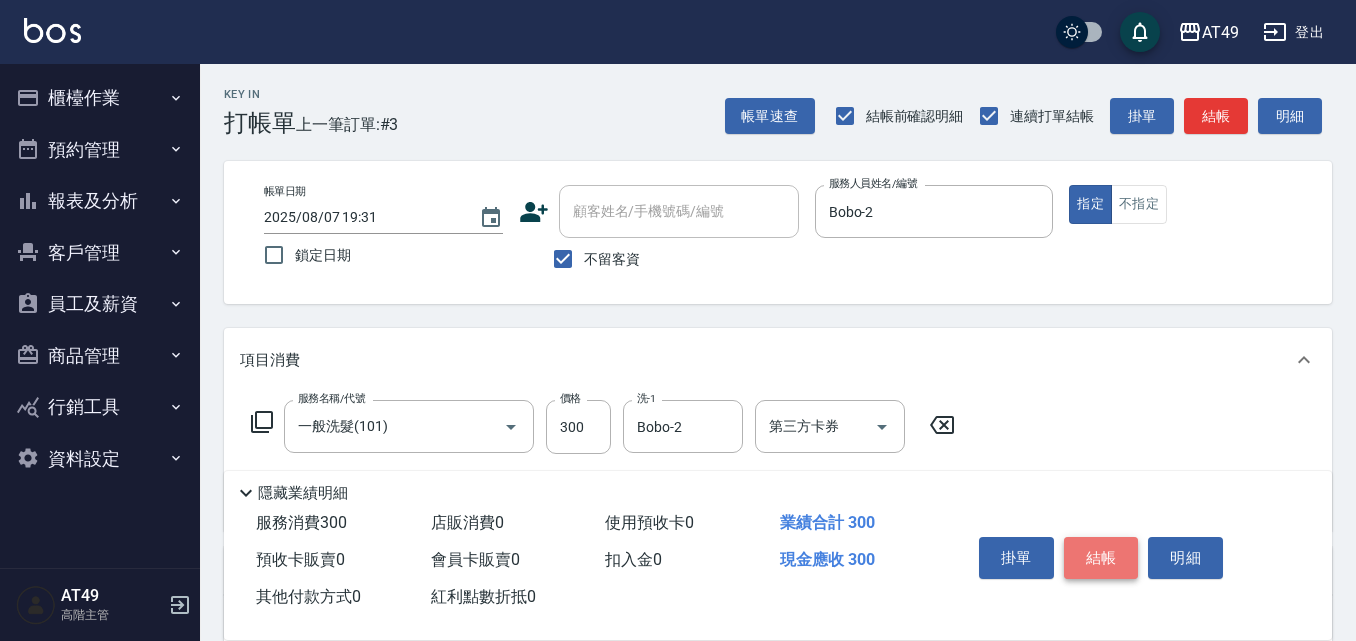 click on "結帳" at bounding box center [1101, 558] 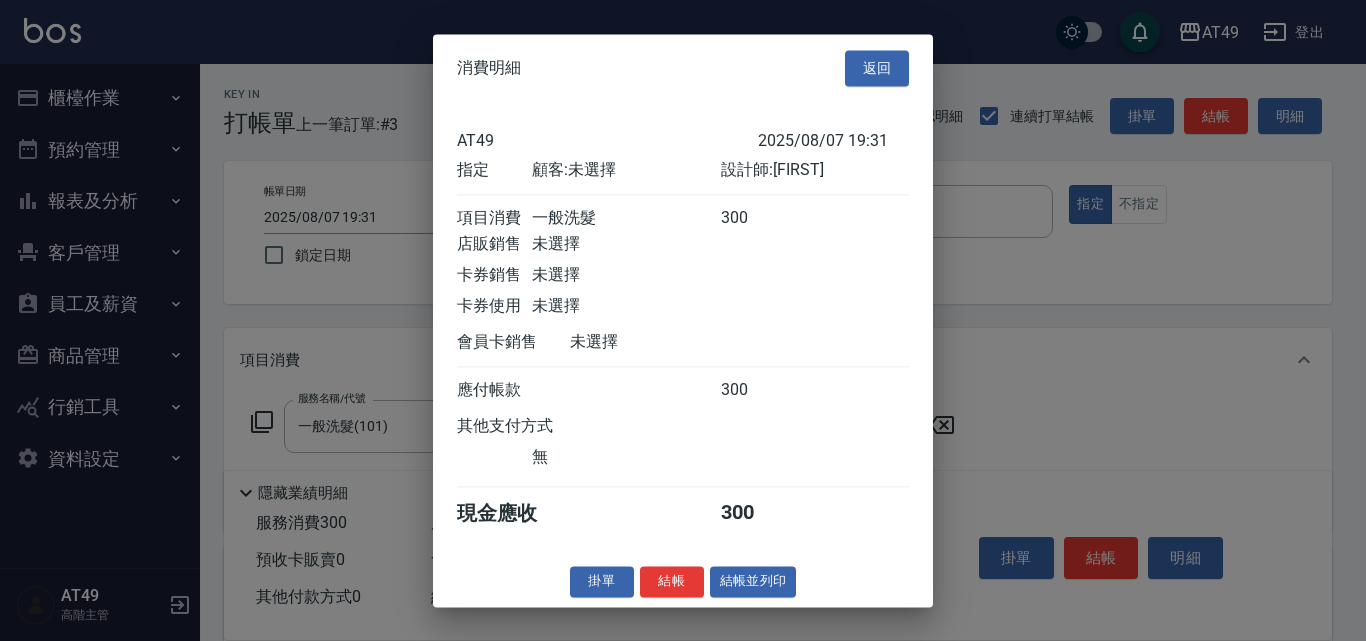 click on "結帳" at bounding box center (672, 581) 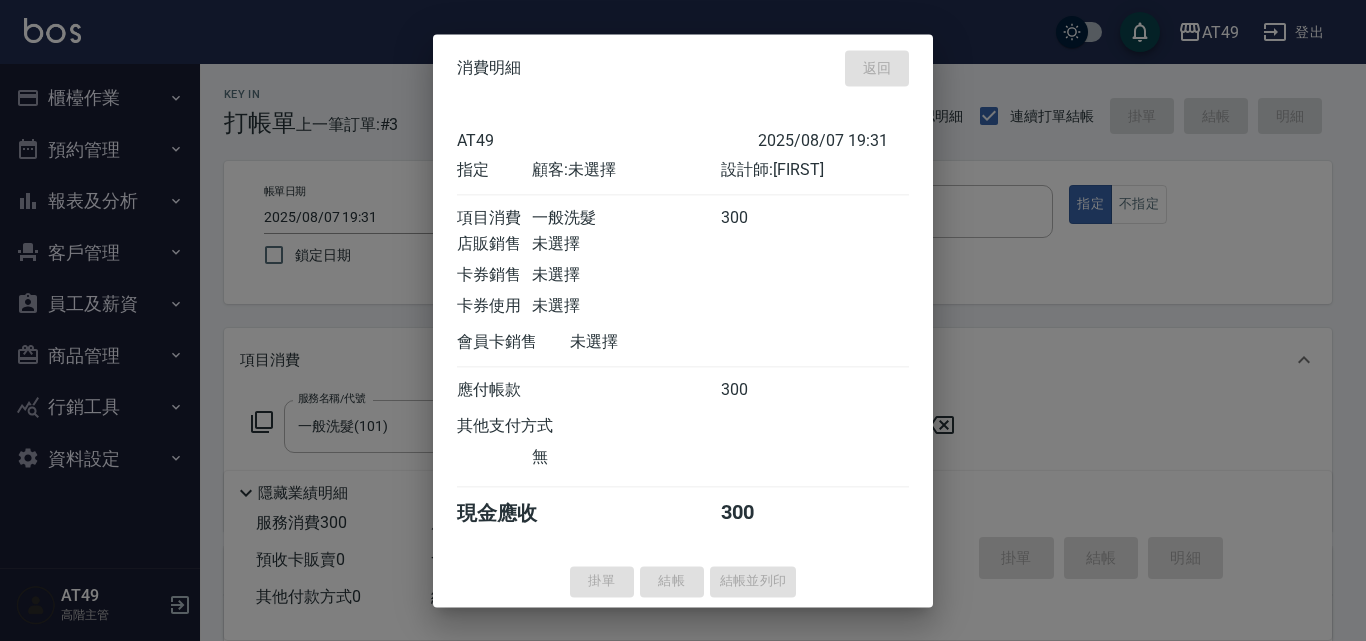 type 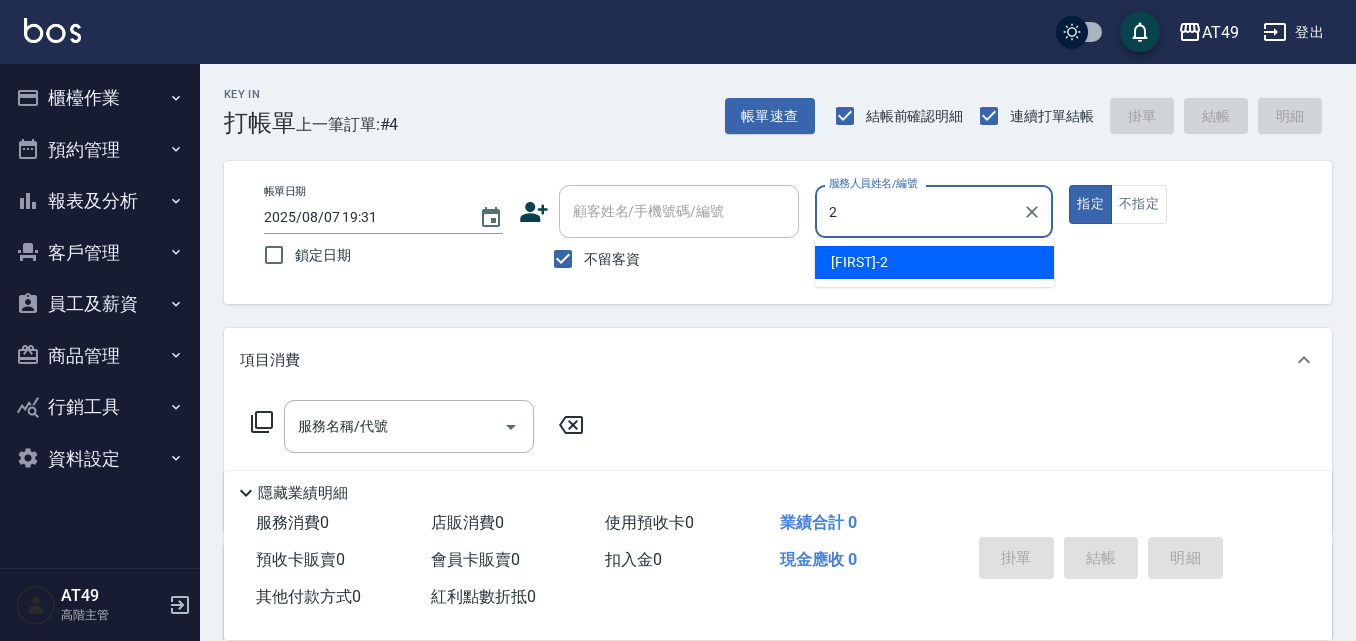 type on "Bobo-2" 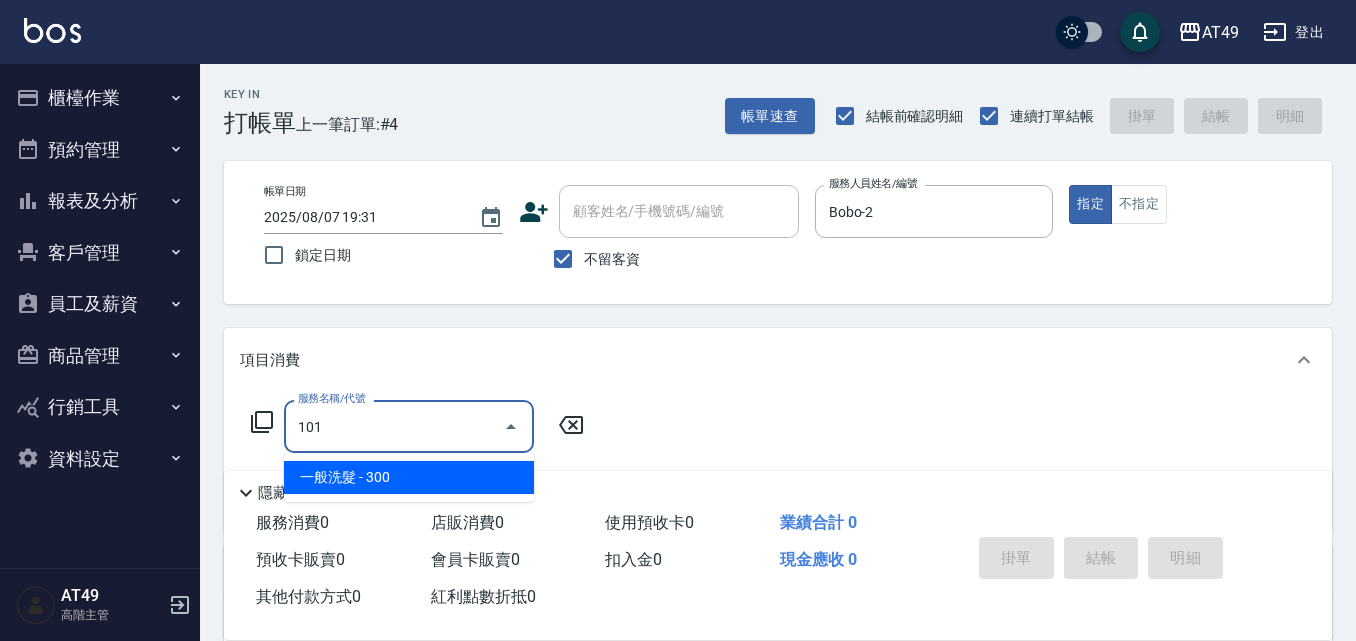 type on "一般洗髮(101)" 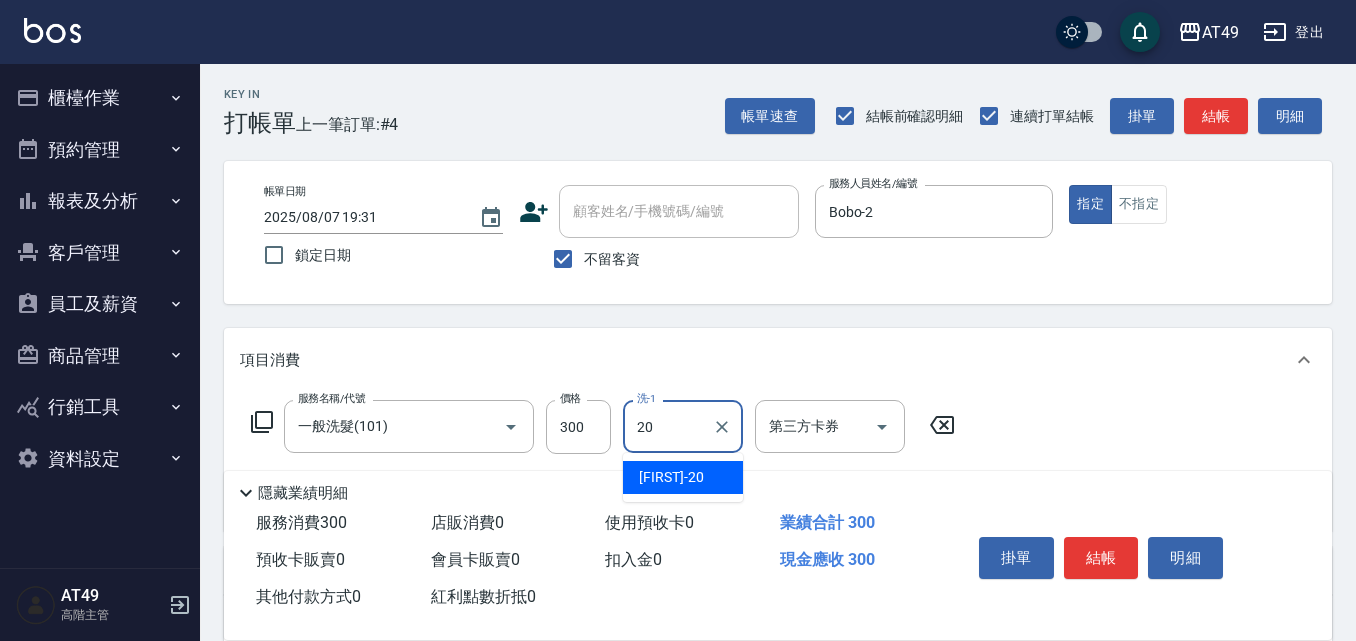 type on "[FIRST]-20" 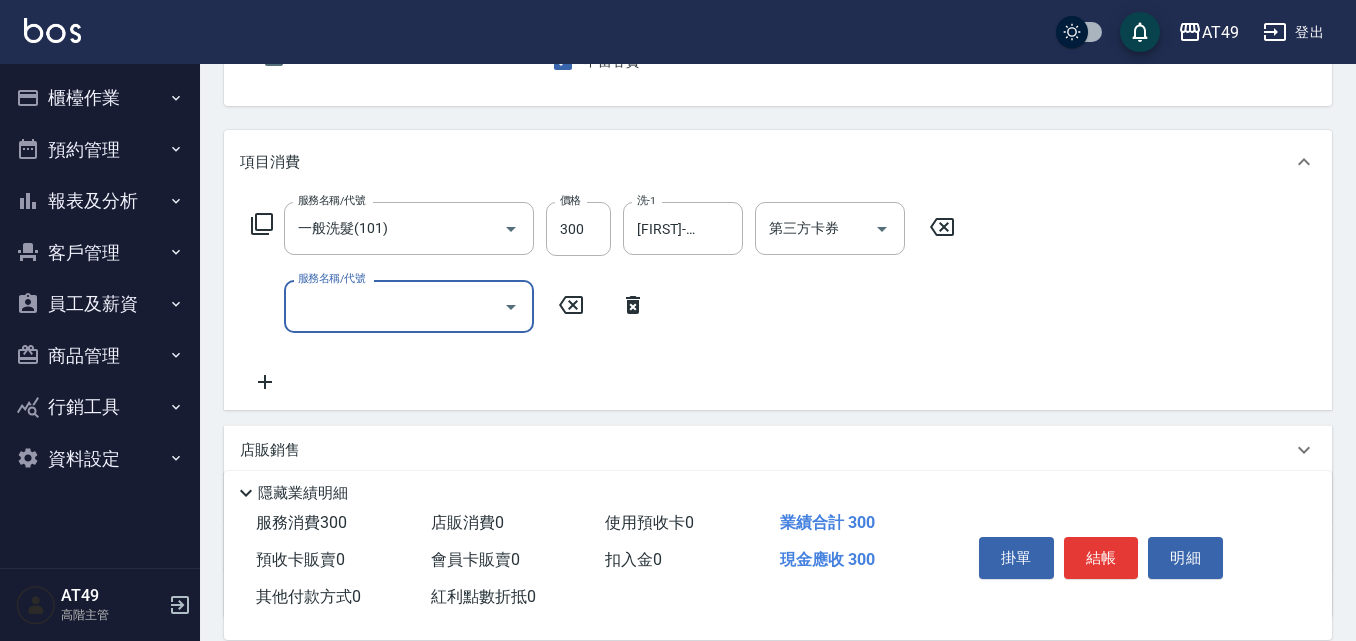 scroll, scrollTop: 200, scrollLeft: 0, axis: vertical 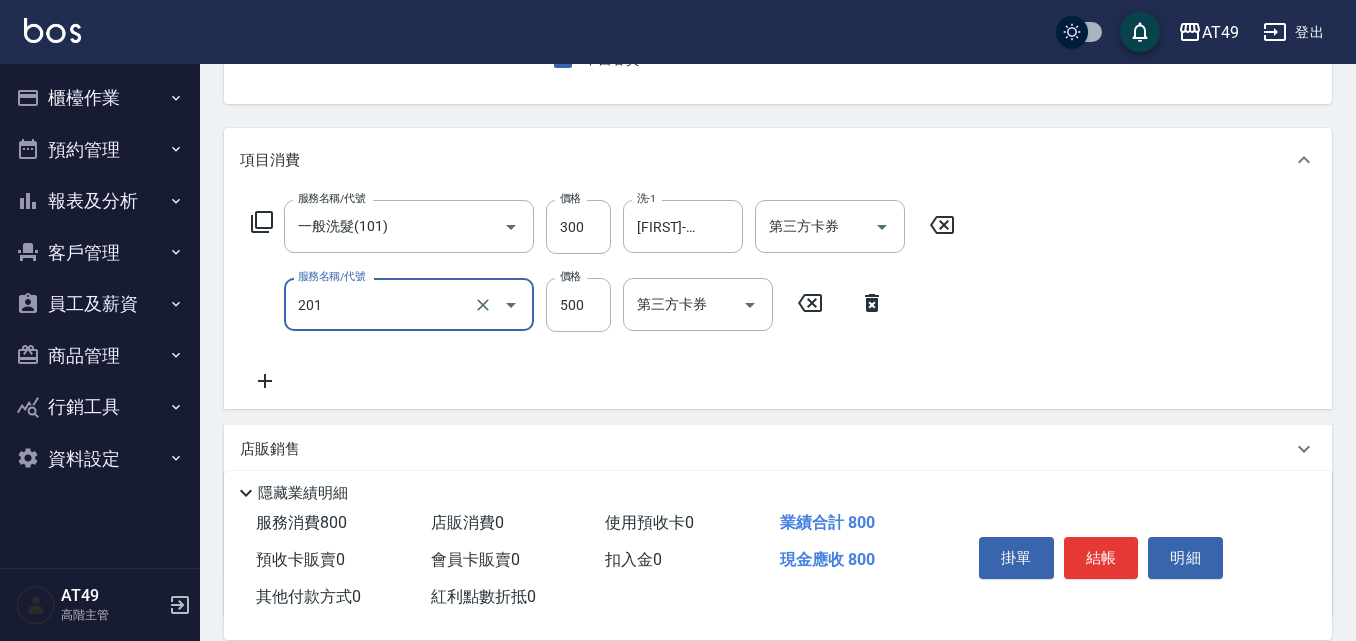 type on "精緻剪髮(201)" 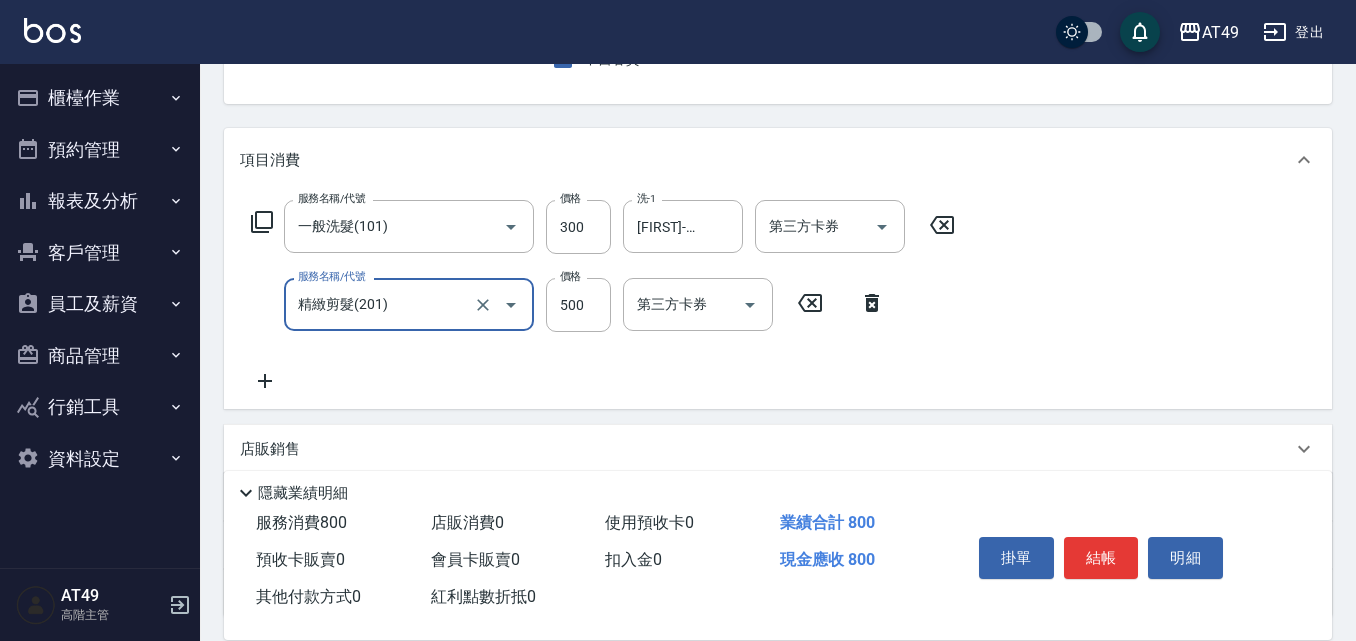 click 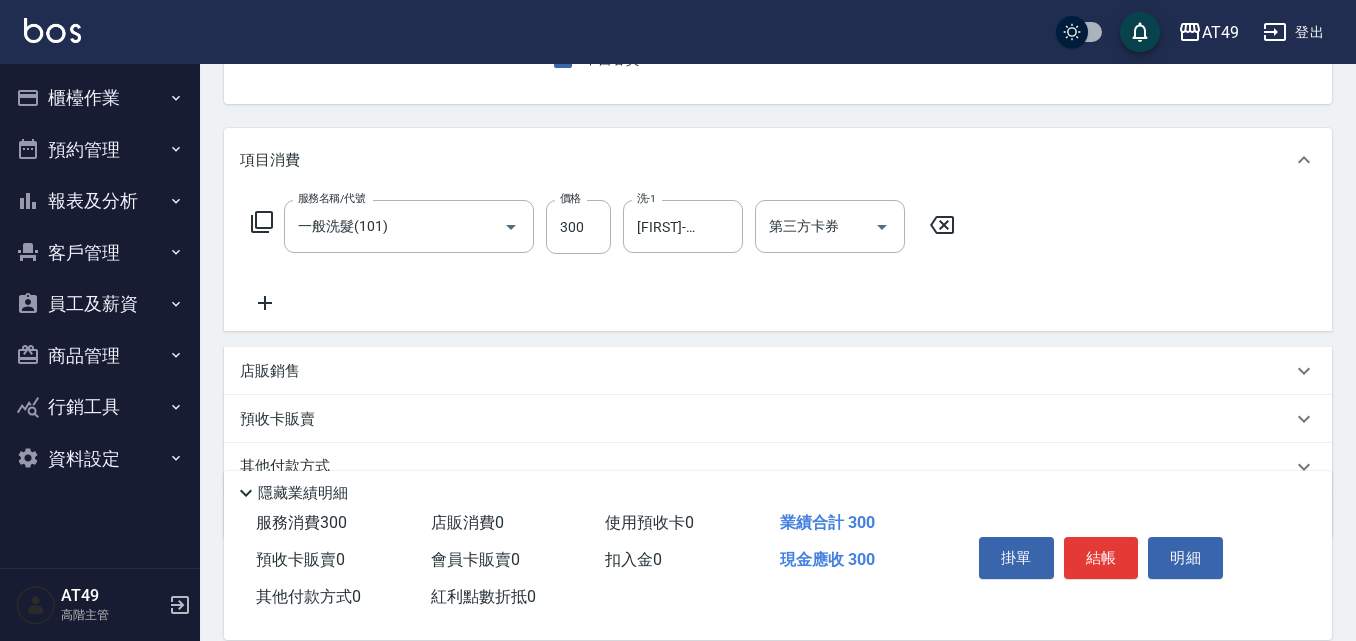 click 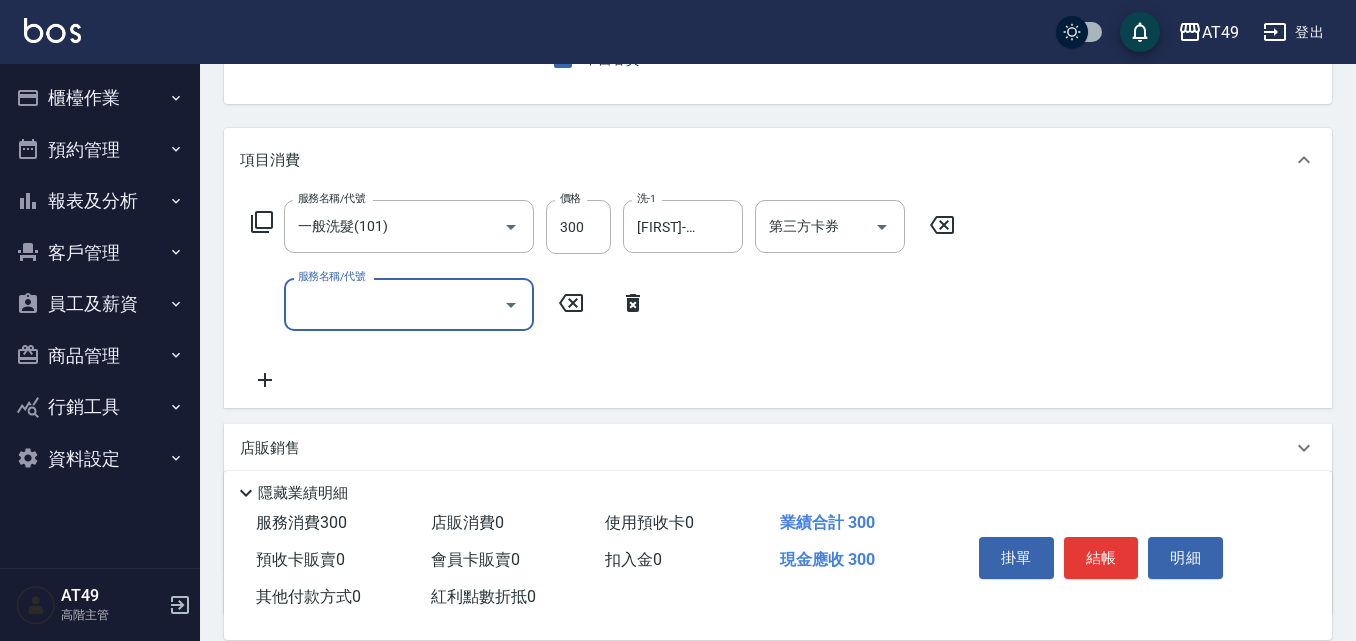 click on "服務名稱/代號" at bounding box center (409, 304) 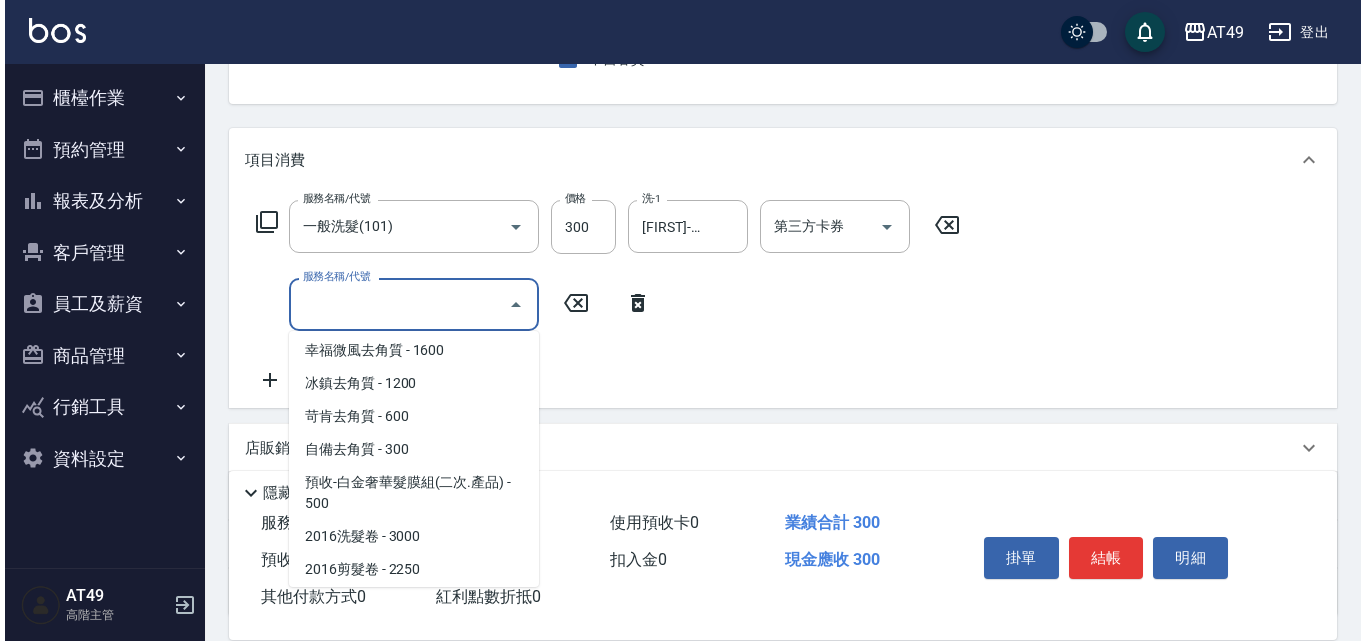scroll, scrollTop: 1300, scrollLeft: 0, axis: vertical 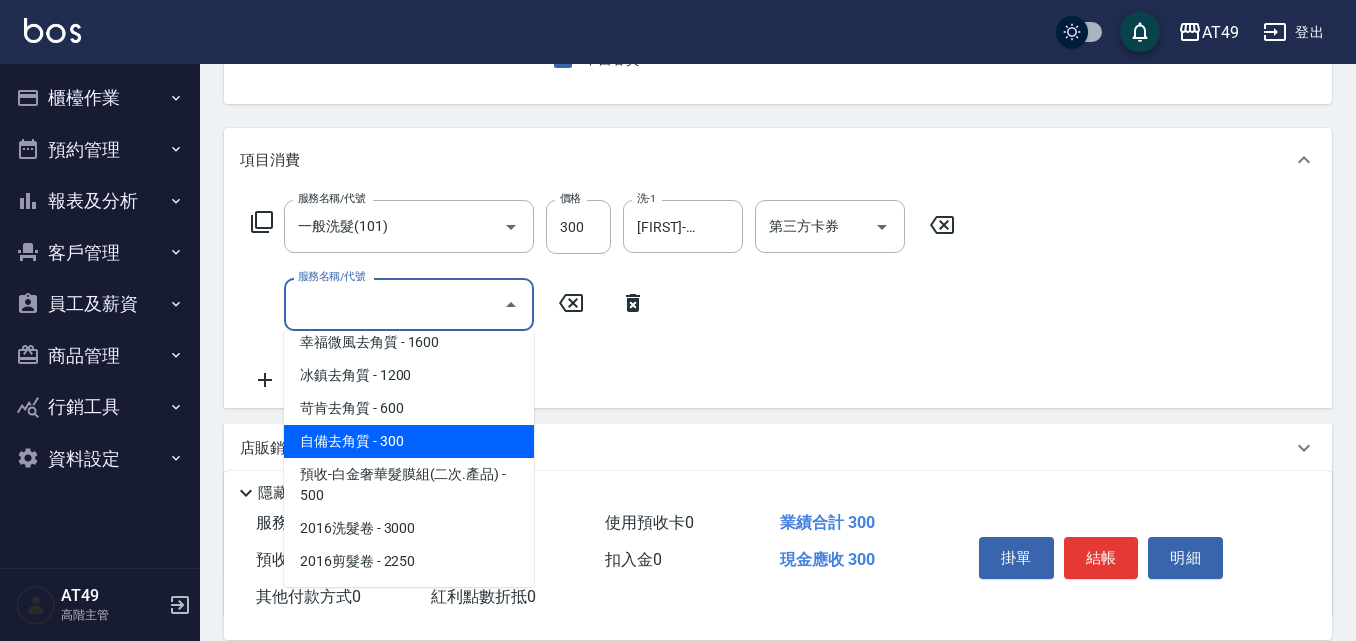 click on "自備去角質 - 300" at bounding box center (409, 441) 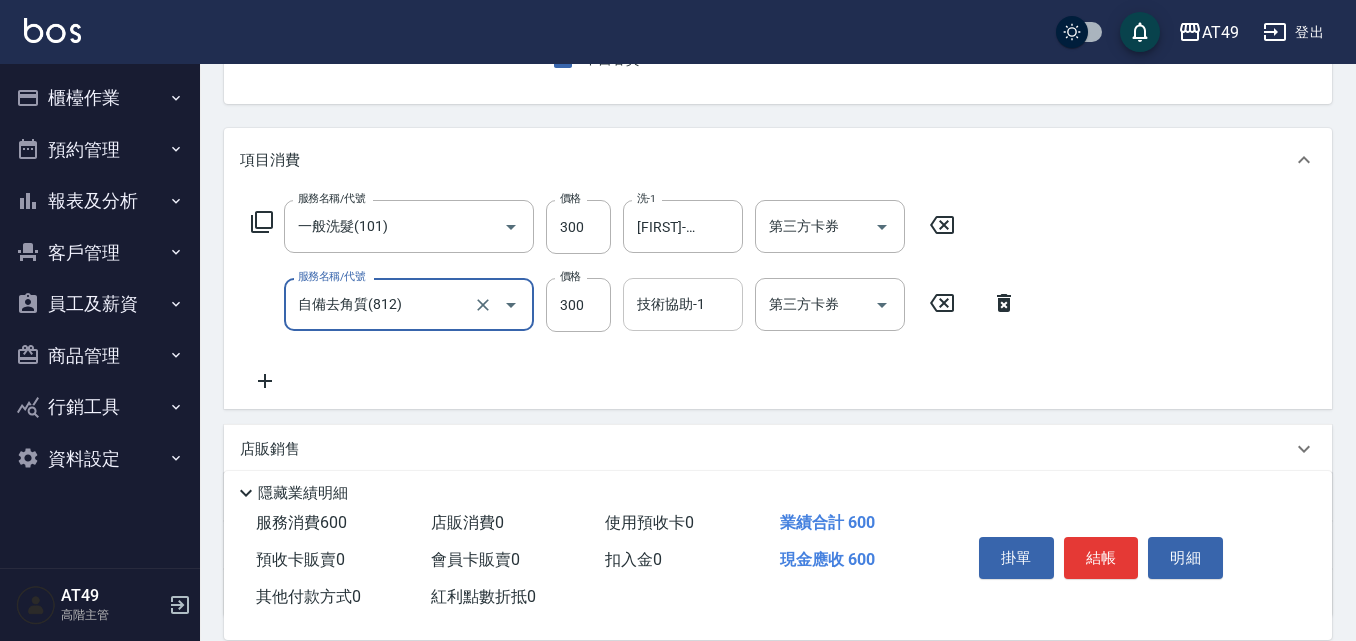 click on "技術協助-1" at bounding box center (683, 304) 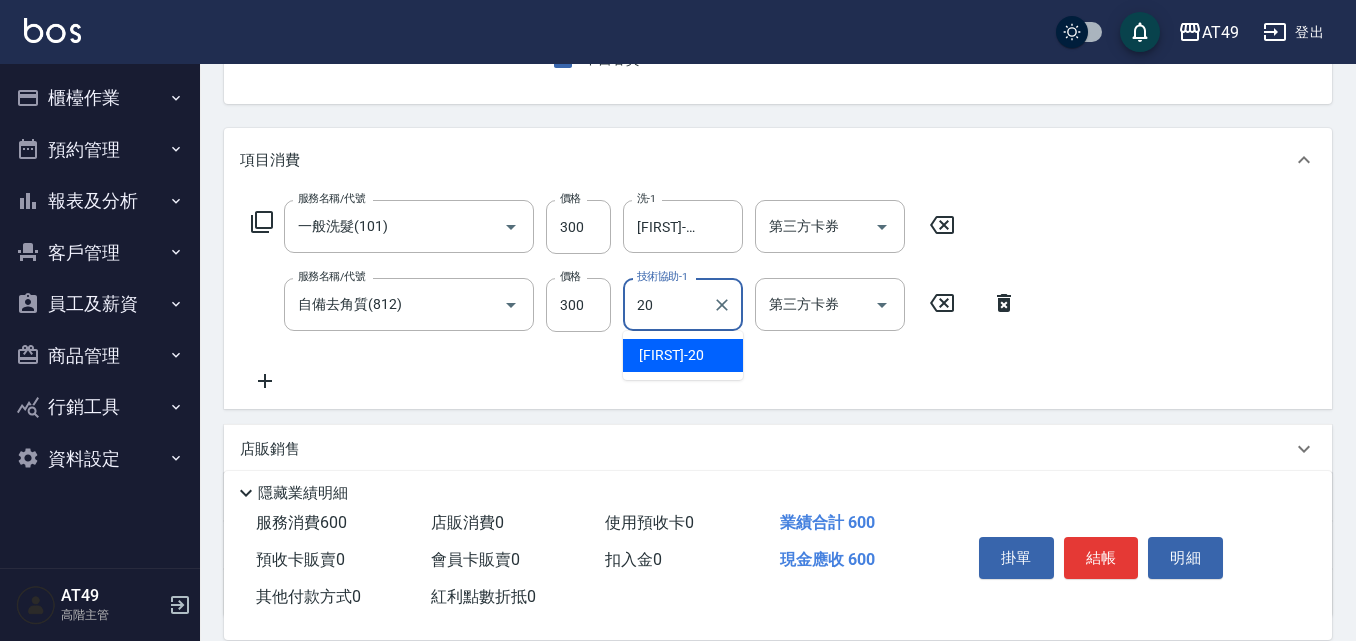 type on "[FIRST]-20" 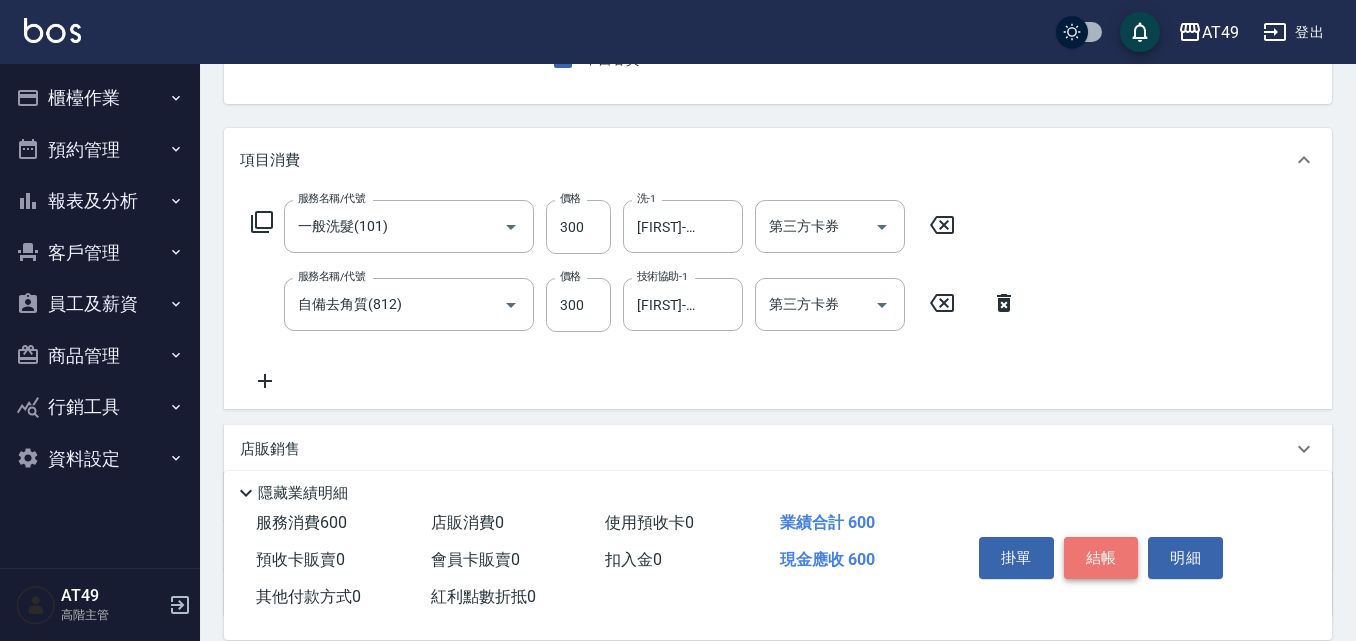click on "結帳" at bounding box center [1101, 558] 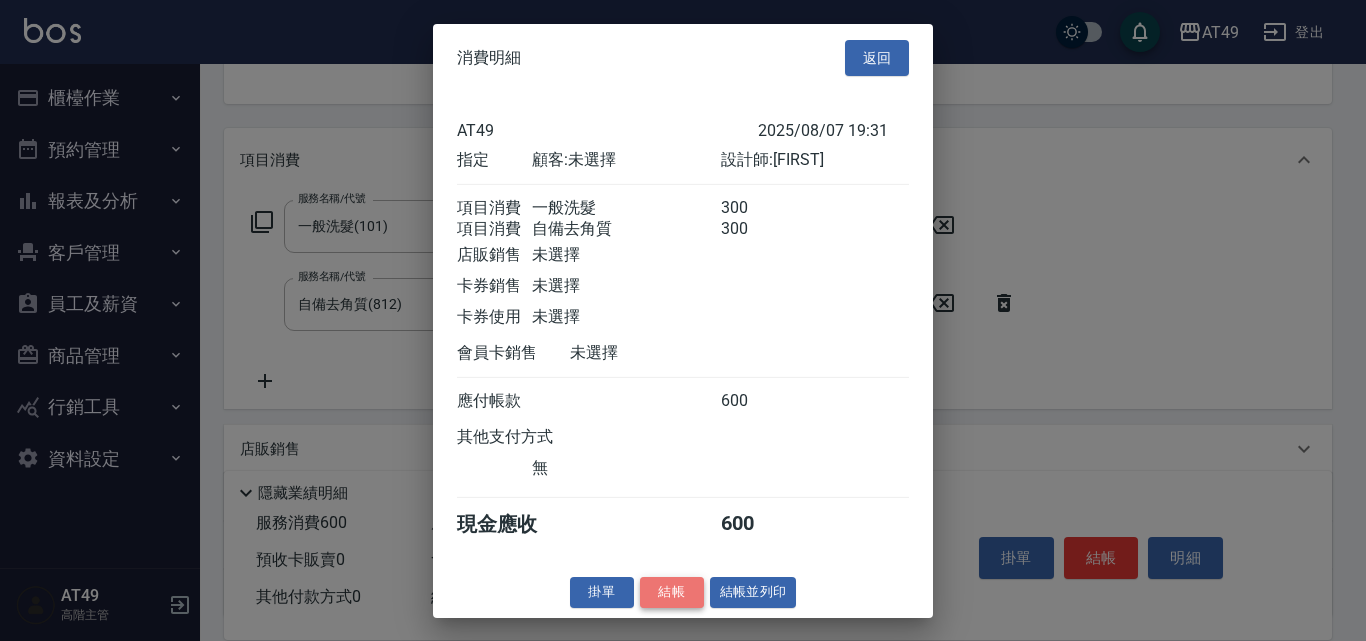 click on "結帳" at bounding box center [672, 592] 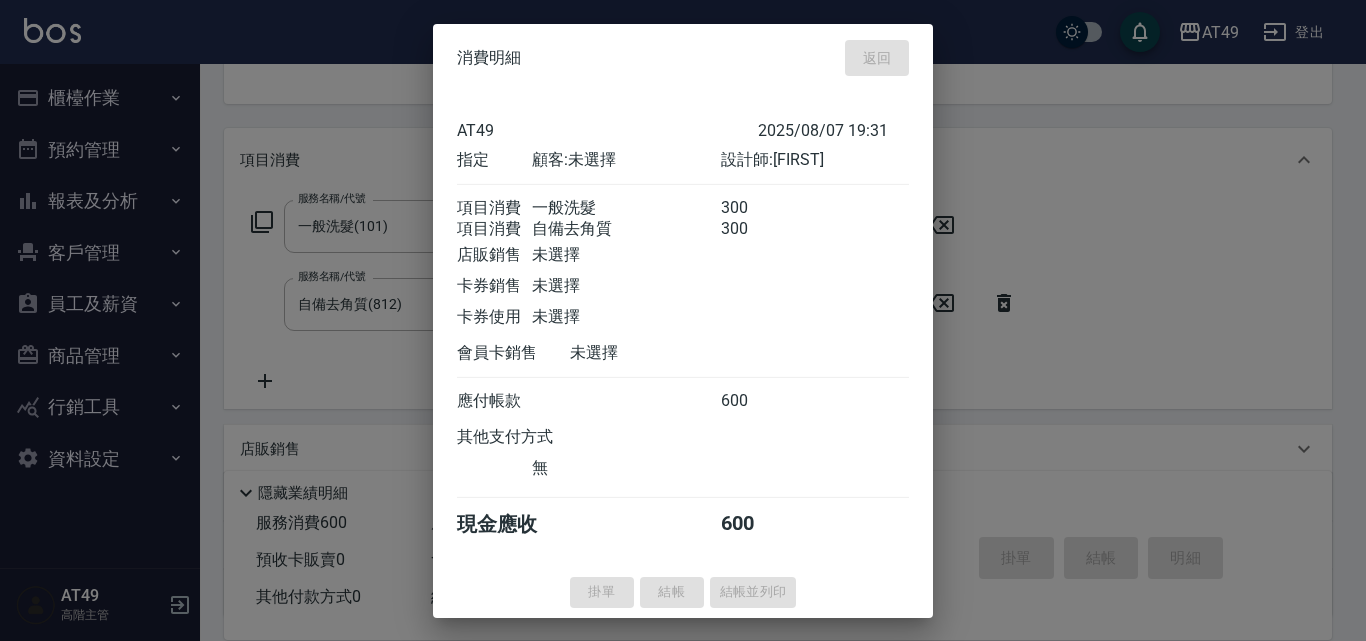 type 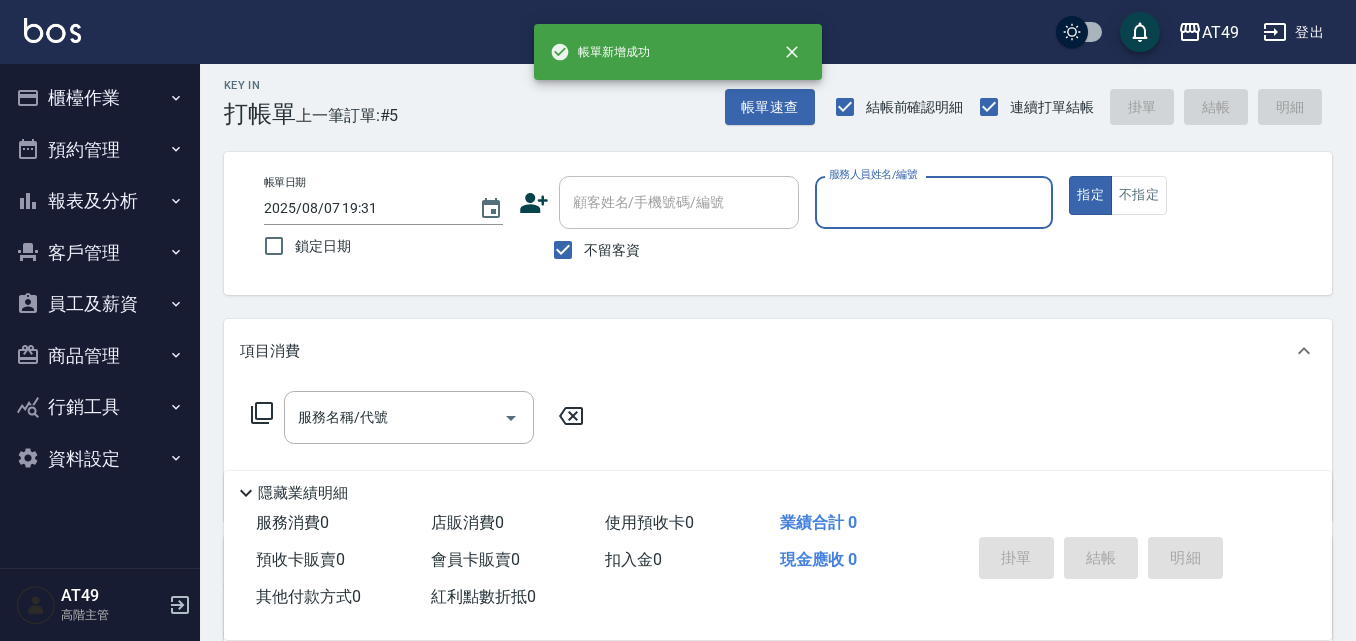 scroll, scrollTop: 0, scrollLeft: 0, axis: both 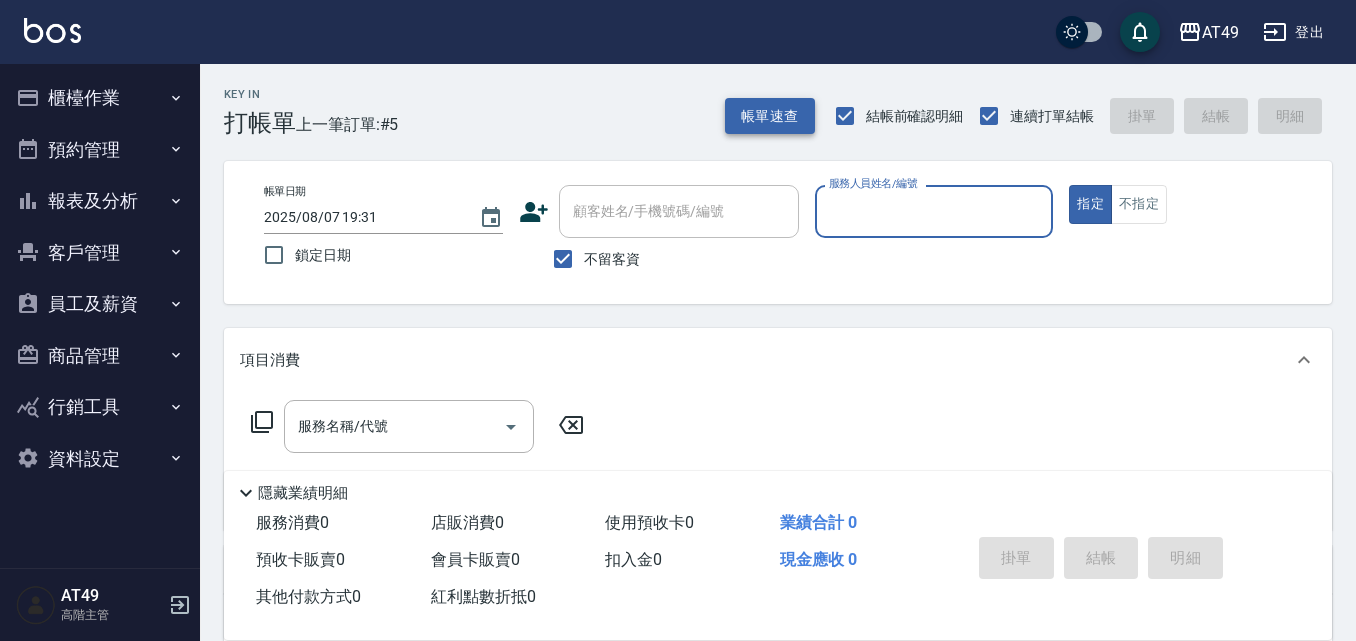 click on "帳單速查" at bounding box center [770, 116] 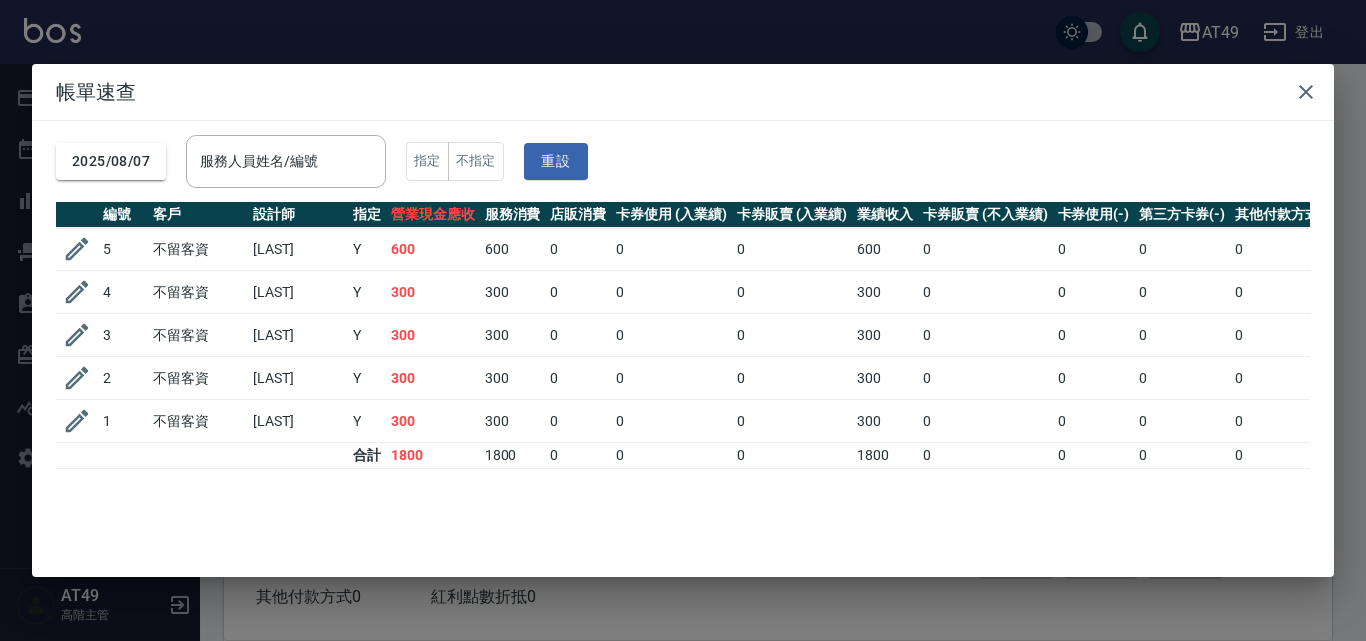 click on "帳單速查" at bounding box center [683, 92] 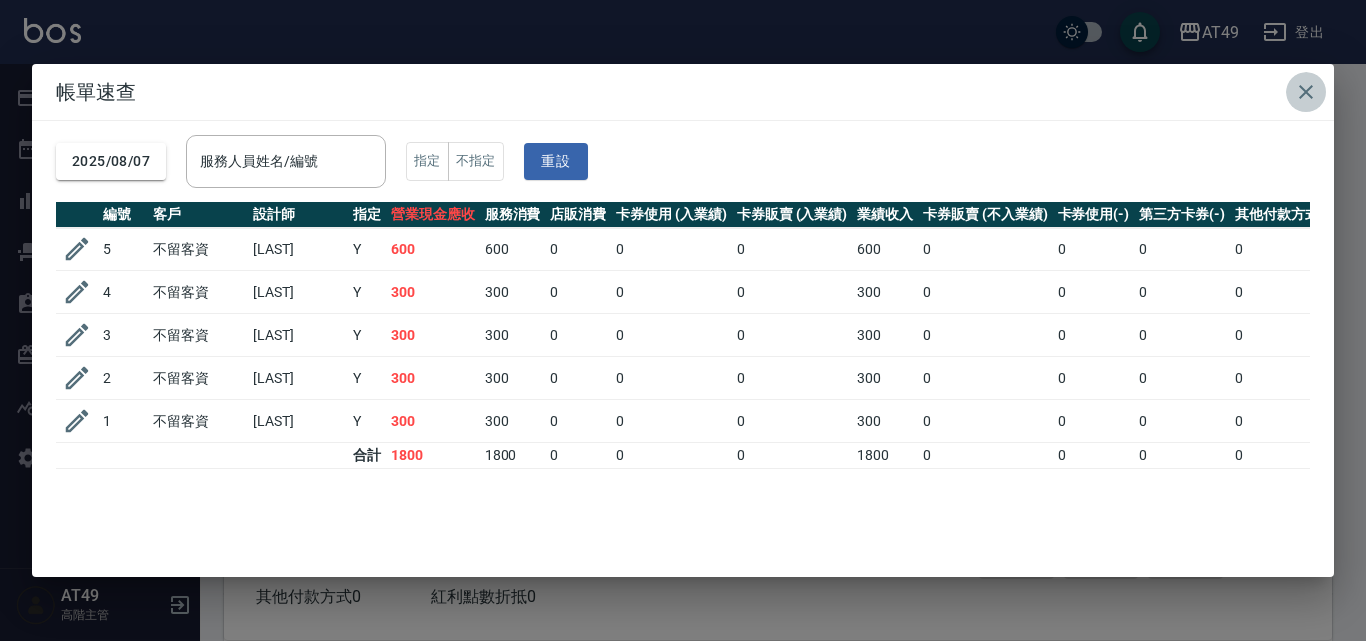 click 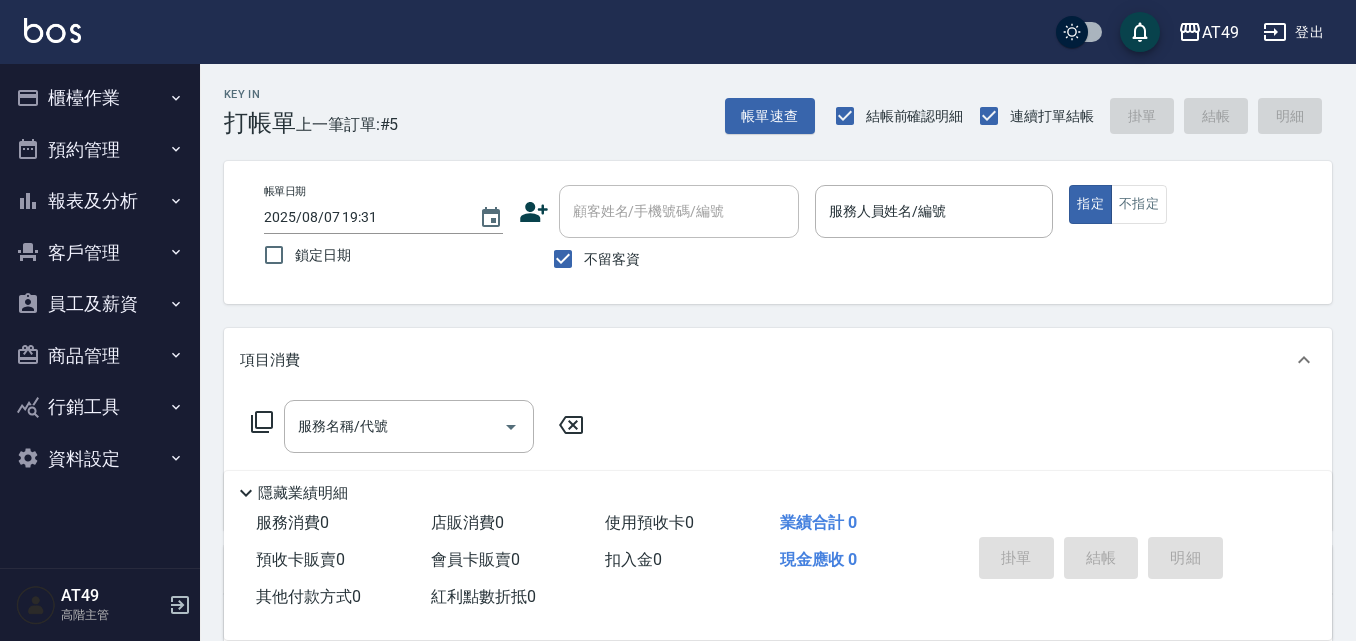 click on "不留客資" at bounding box center [659, 259] 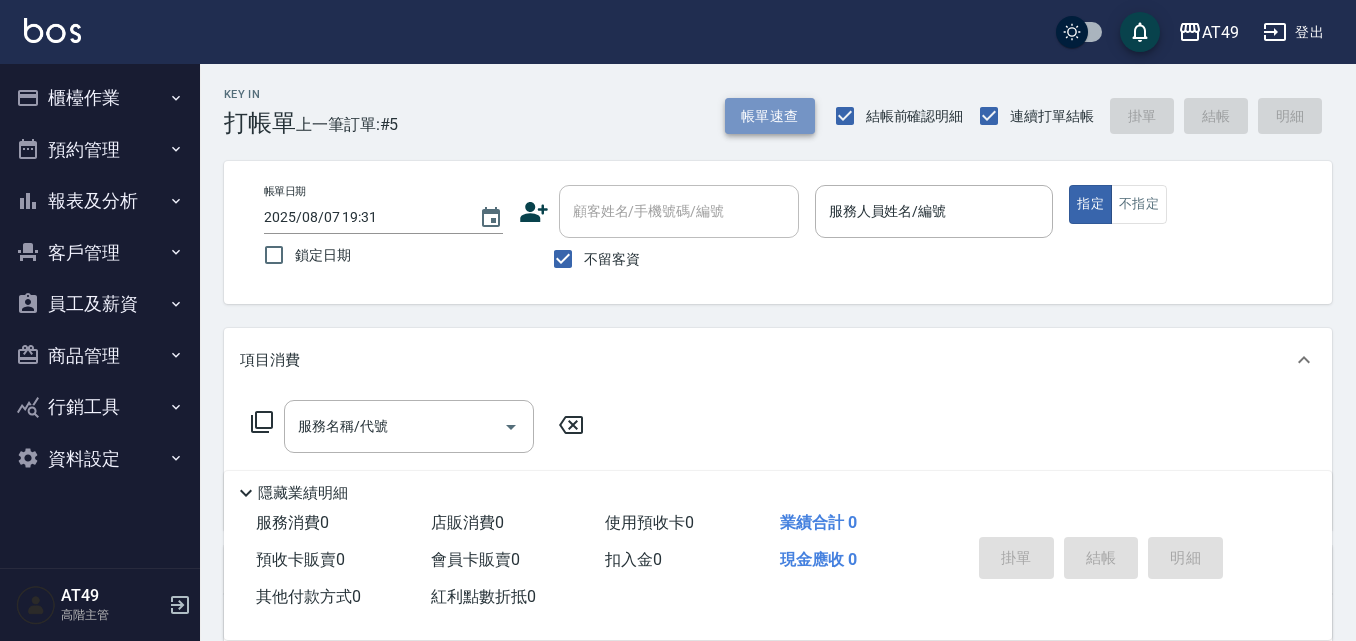 click on "帳單速查" at bounding box center (770, 116) 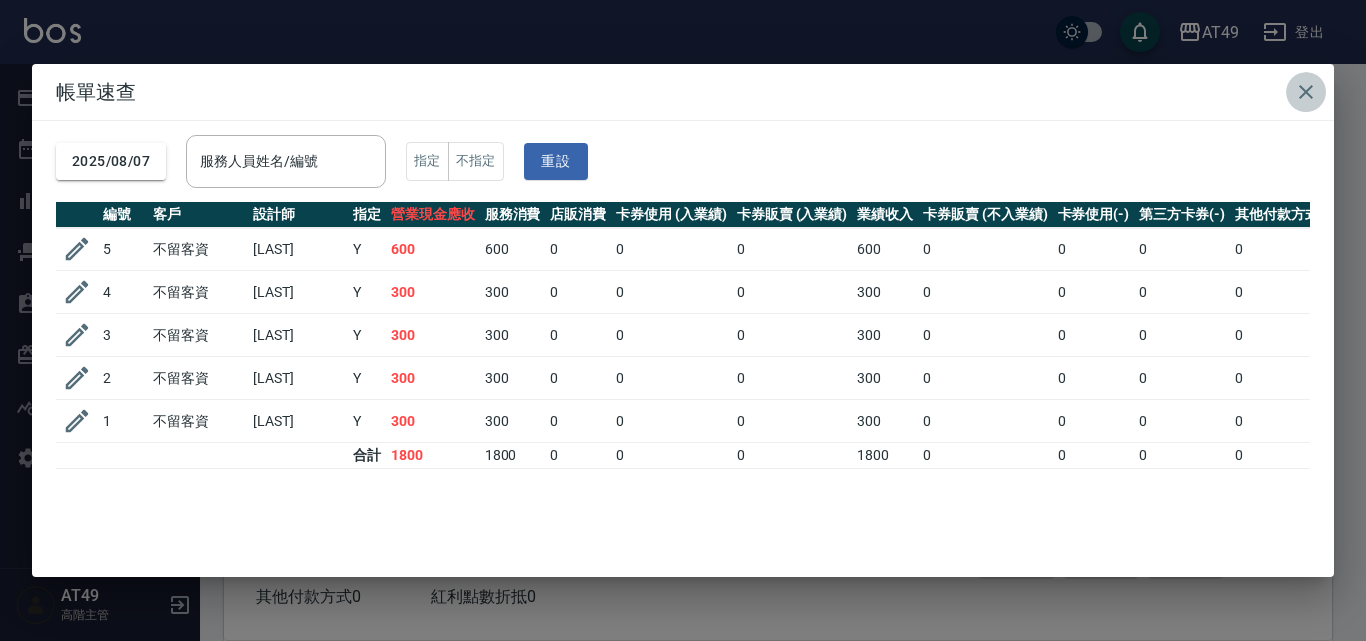 click 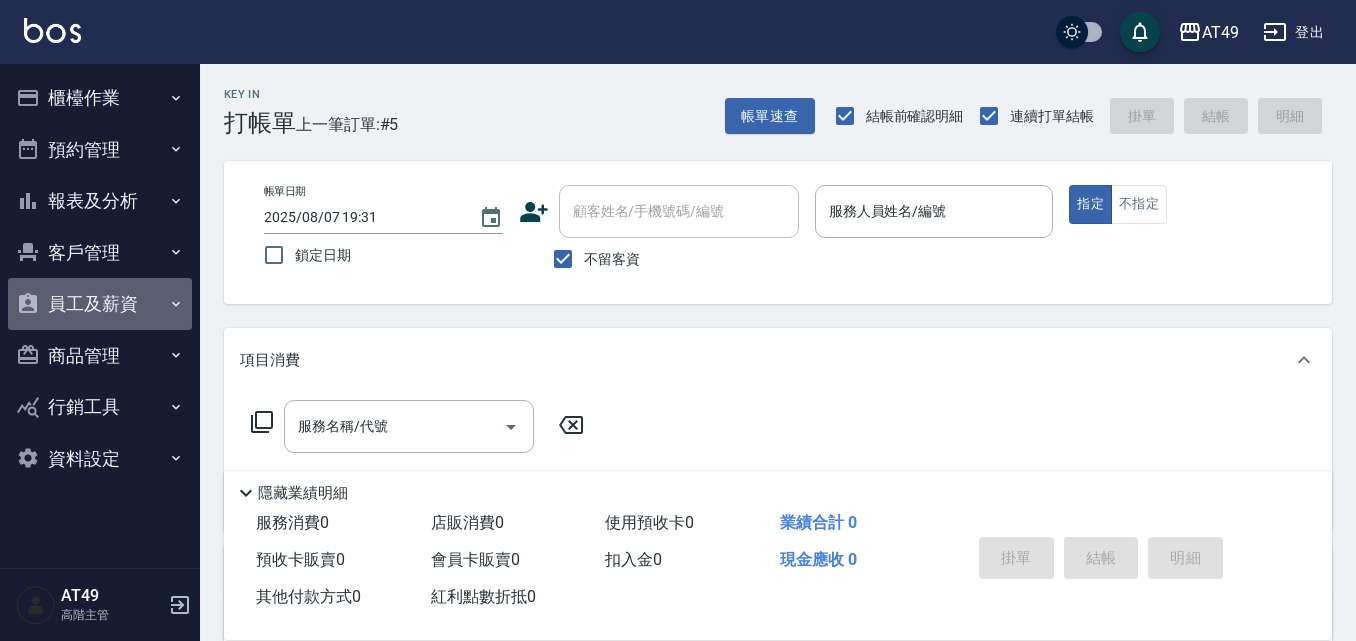 click on "員工及薪資" at bounding box center [100, 304] 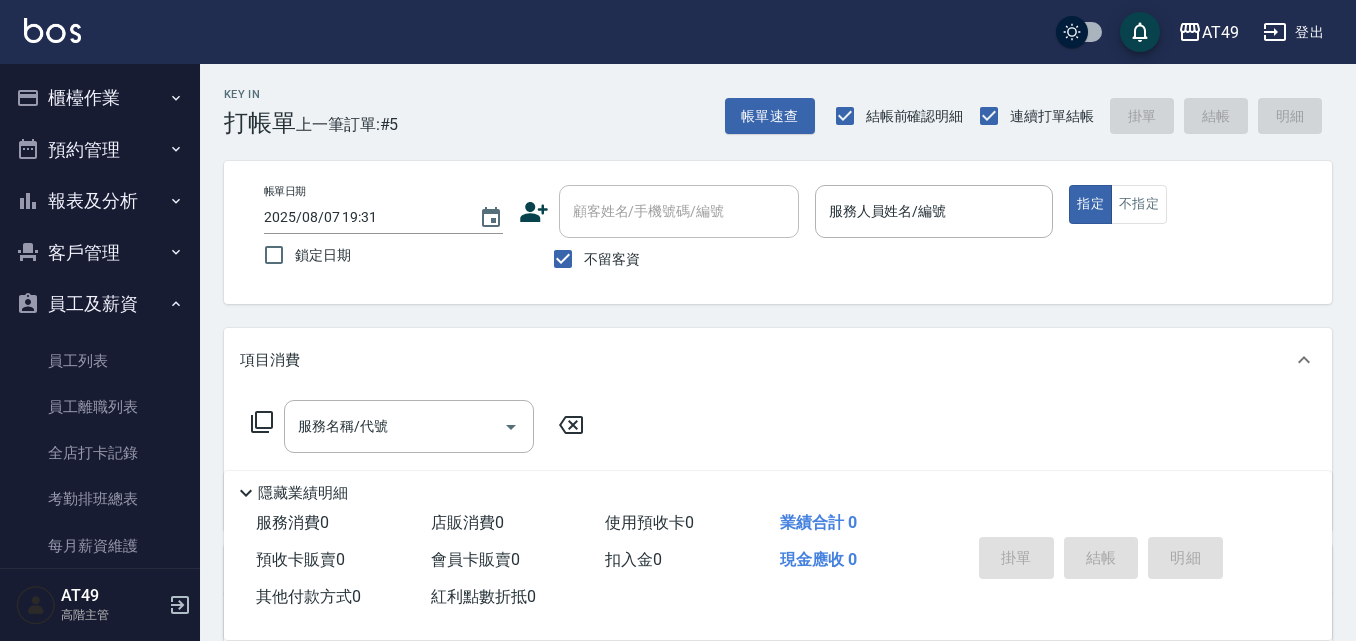 click on "員工及薪資" at bounding box center (100, 304) 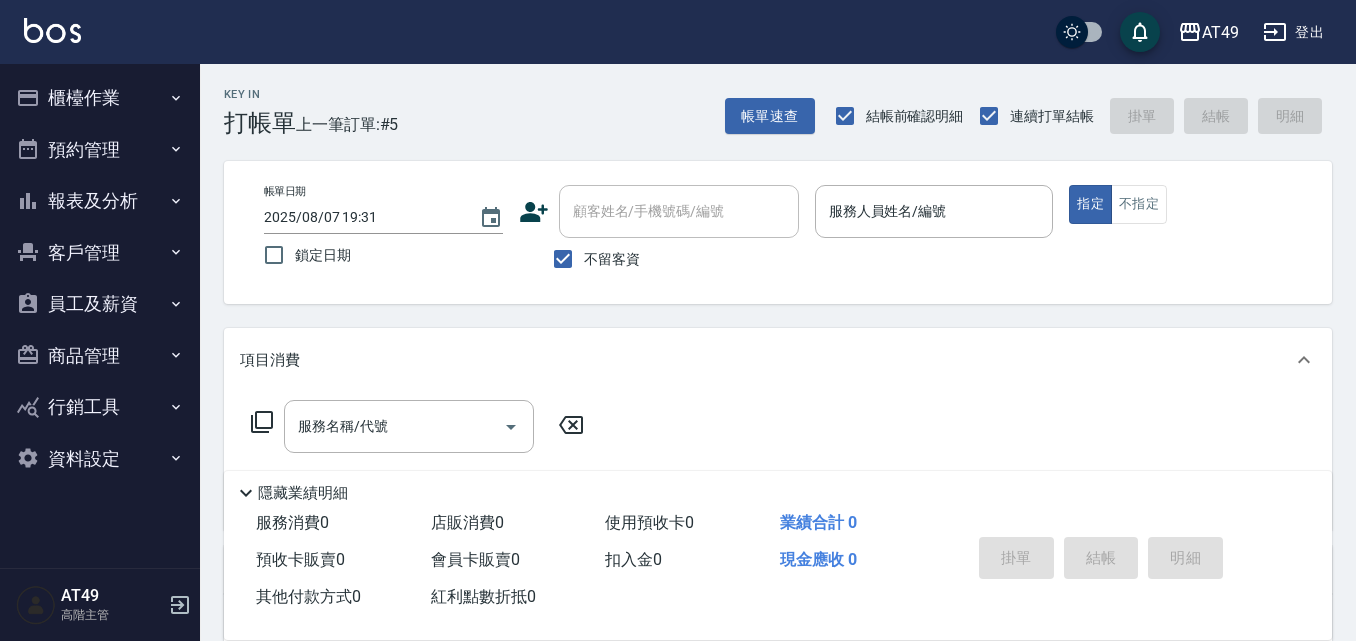 click on "報表及分析" at bounding box center [100, 201] 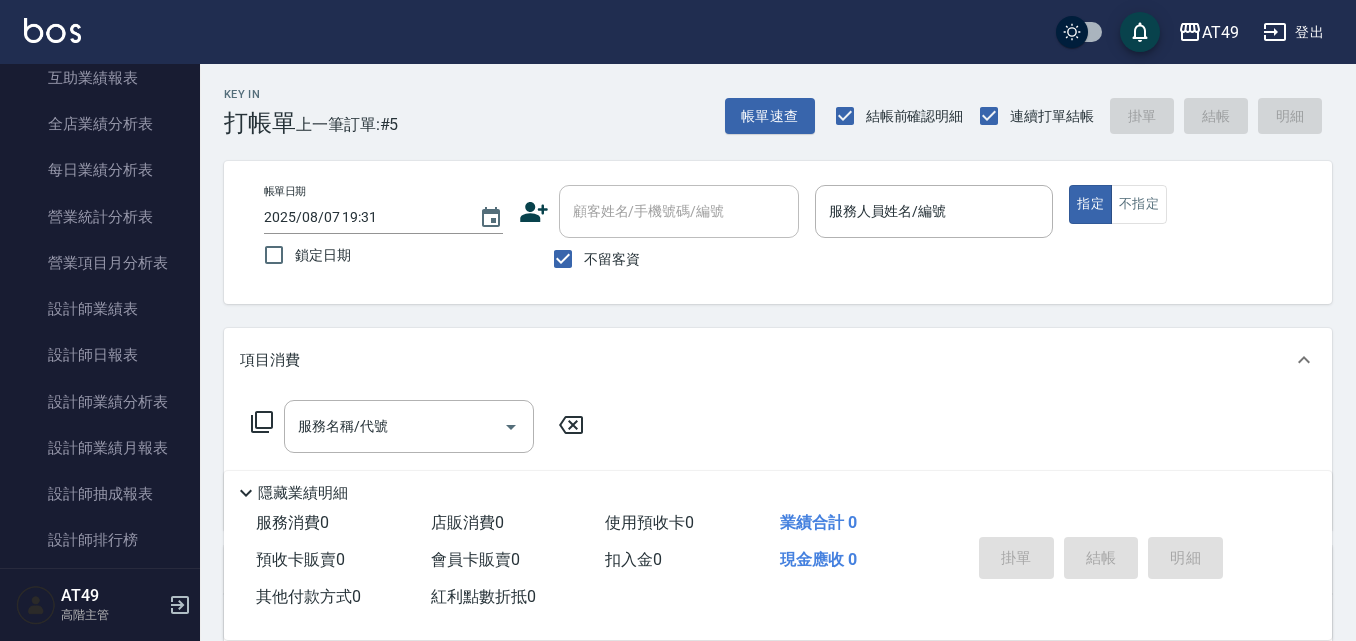 scroll, scrollTop: 600, scrollLeft: 0, axis: vertical 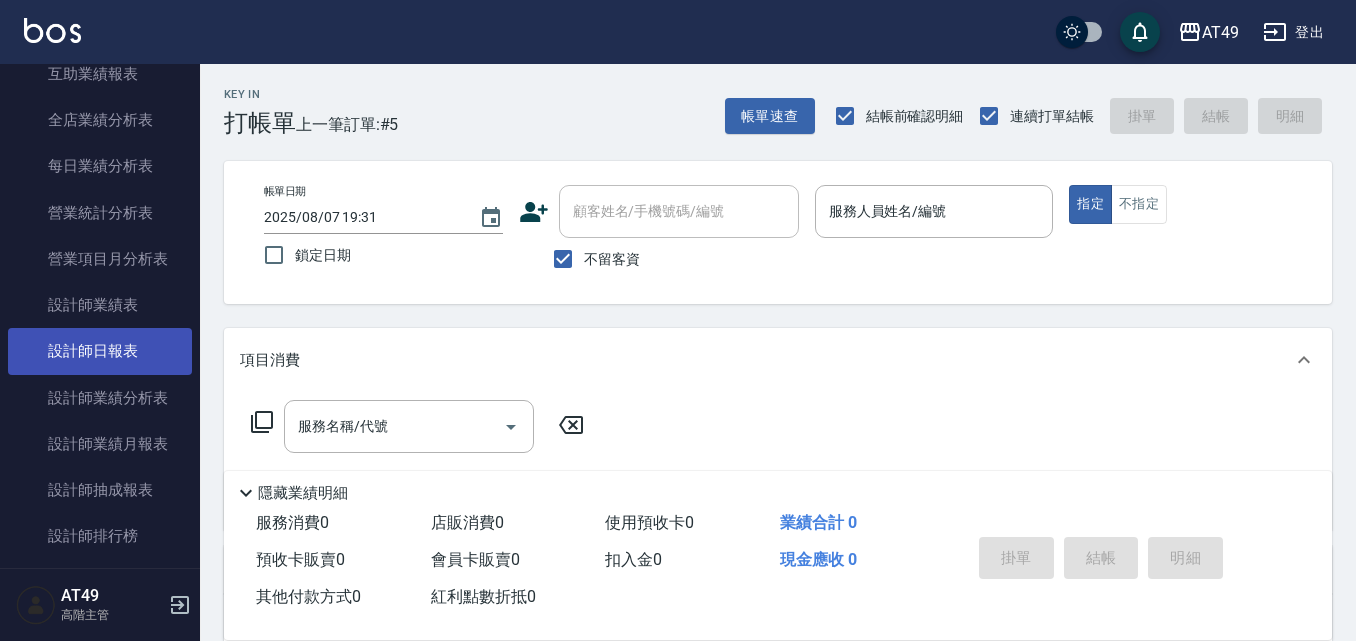 click on "設計師日報表" at bounding box center [100, 351] 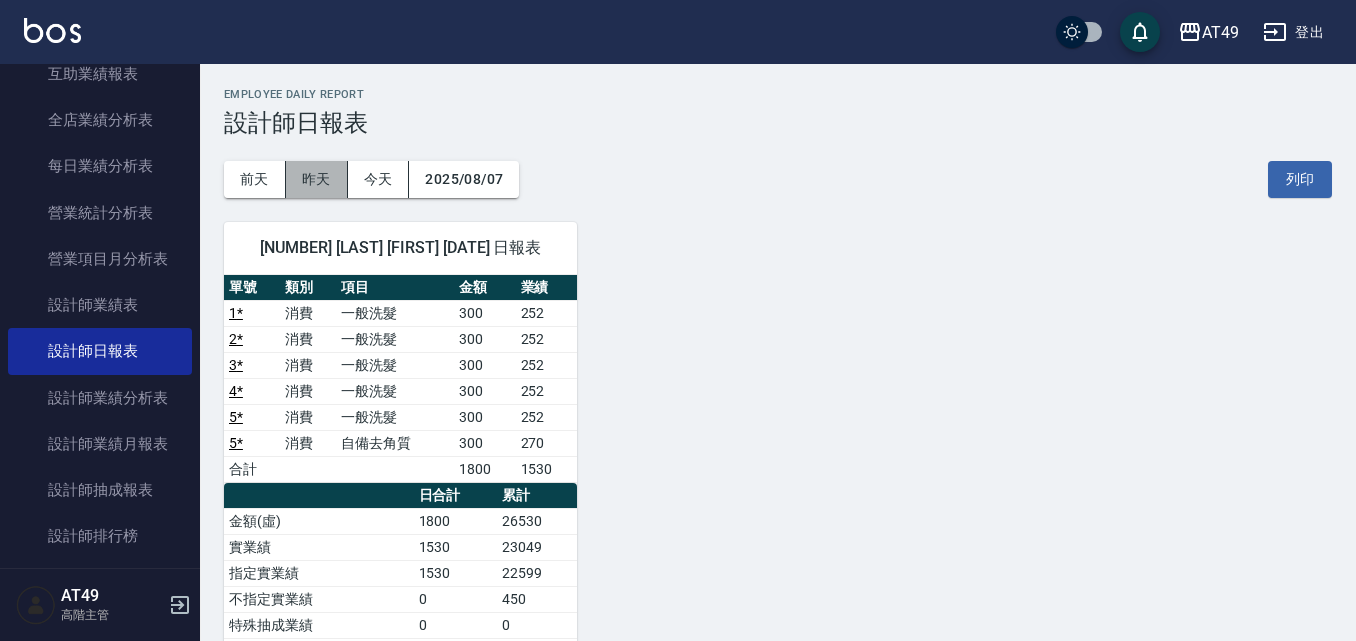 click on "昨天" at bounding box center [317, 179] 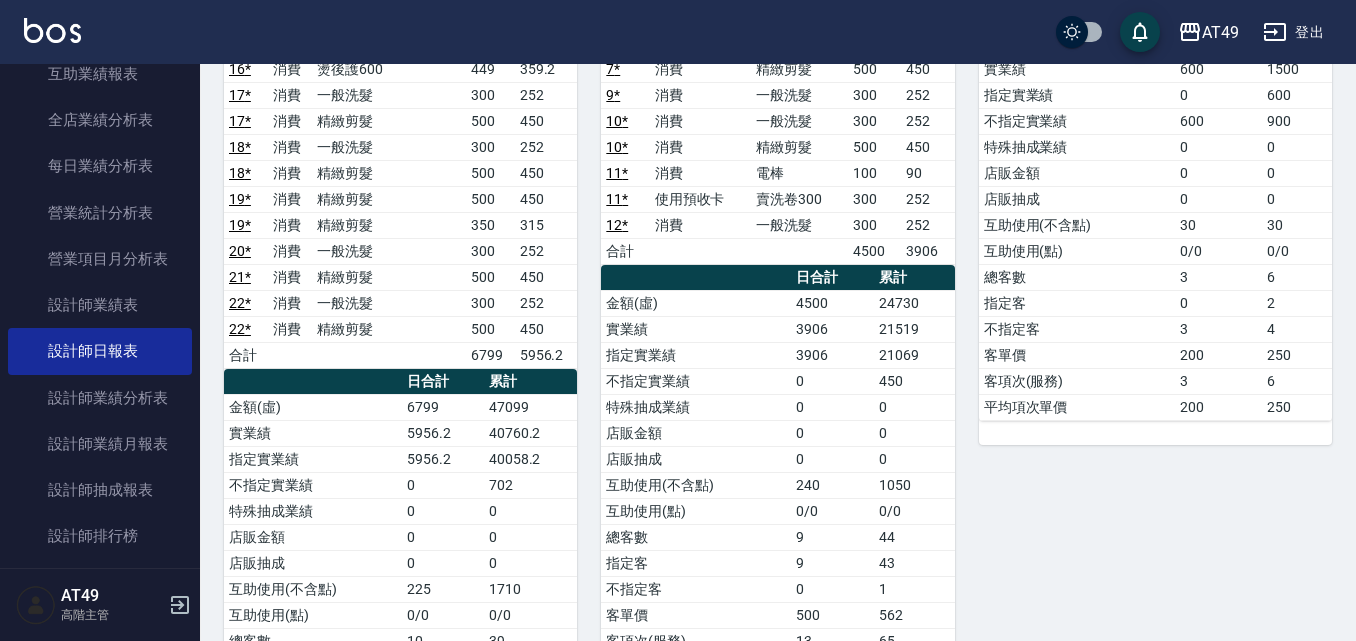 scroll, scrollTop: 0, scrollLeft: 0, axis: both 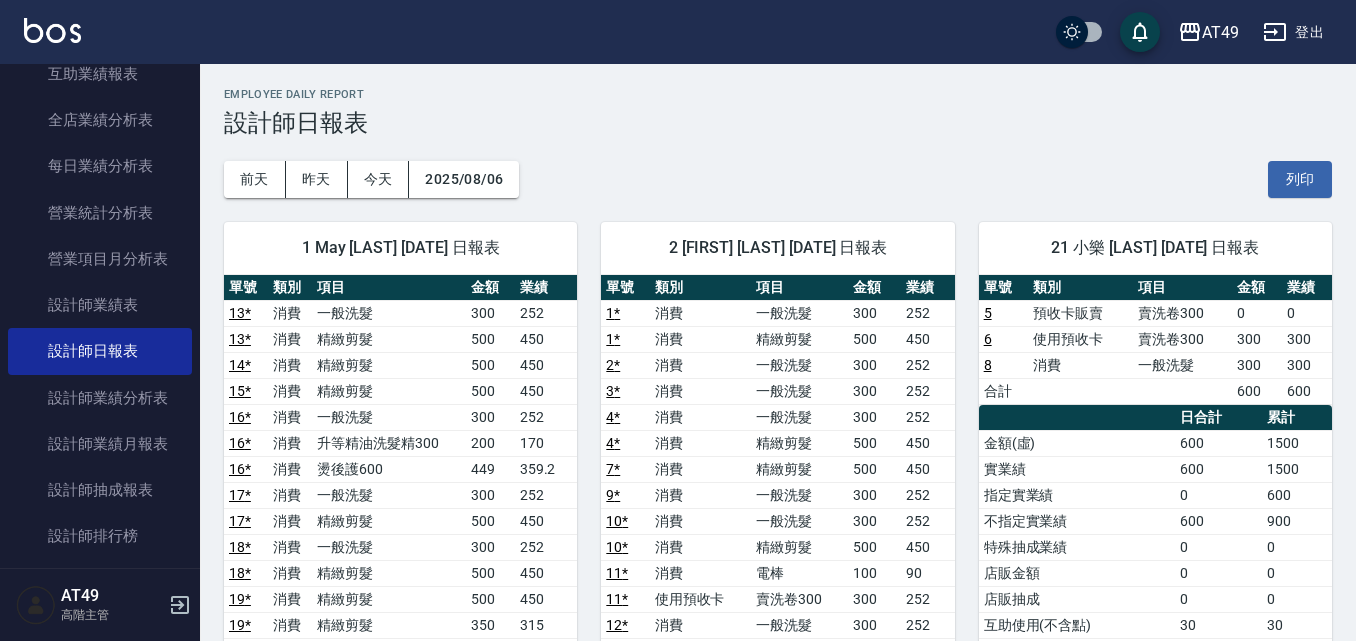 click on "1 May [LAST] [DATE] 日報表 單號 類別 項目 金額 業績 13 * 消費 一般洗髮 300 252 13 * 消費 精緻剪髮 500 450 14 * 消費 精緻剪髮 500 450 15 * 消費 精緻剪髮 500 450 16 * 消費 一般洗髮 300 252 16 * 消費 升等精油洗髮精300 200 170 16 * 消費 燙後護600 449 359.2 17 * 消費 一般洗髮 300 252 17 * 消費 精緻剪髮 500 450 18 * 消費 一般洗髮 300 252 18 * 消費 精緻剪髮 500 450 19 * 消費 精緻剪髮 500 450 19 * 消費 精緻剪髮 350 315 20 * 消費 一般洗髮 300 252 21 * 消費 精緻剪髮 500 450 22 * 消費 一般洗髮 300 252 22 * 消費 精緻剪髮 500 450 合計 6799 5956.2 日合計 累計 金額(虛) 6799 47099 實業績 5956.2 40760.2 指定實業績 5956.2 40058.2 不指定實業績 0 702 特殊抽成業績 0 0 店販金額 0 0 店販抽成 0 0 互助使用(不含點) 225 1710 互助使用(點) 0/0 0/0 總客數 10 39 指定客 10 38 不指定客 0 1 客單價 679.9 1207.7 客項次(服務) 17 90 平均項次單價 399.9" at bounding box center [388, 703] 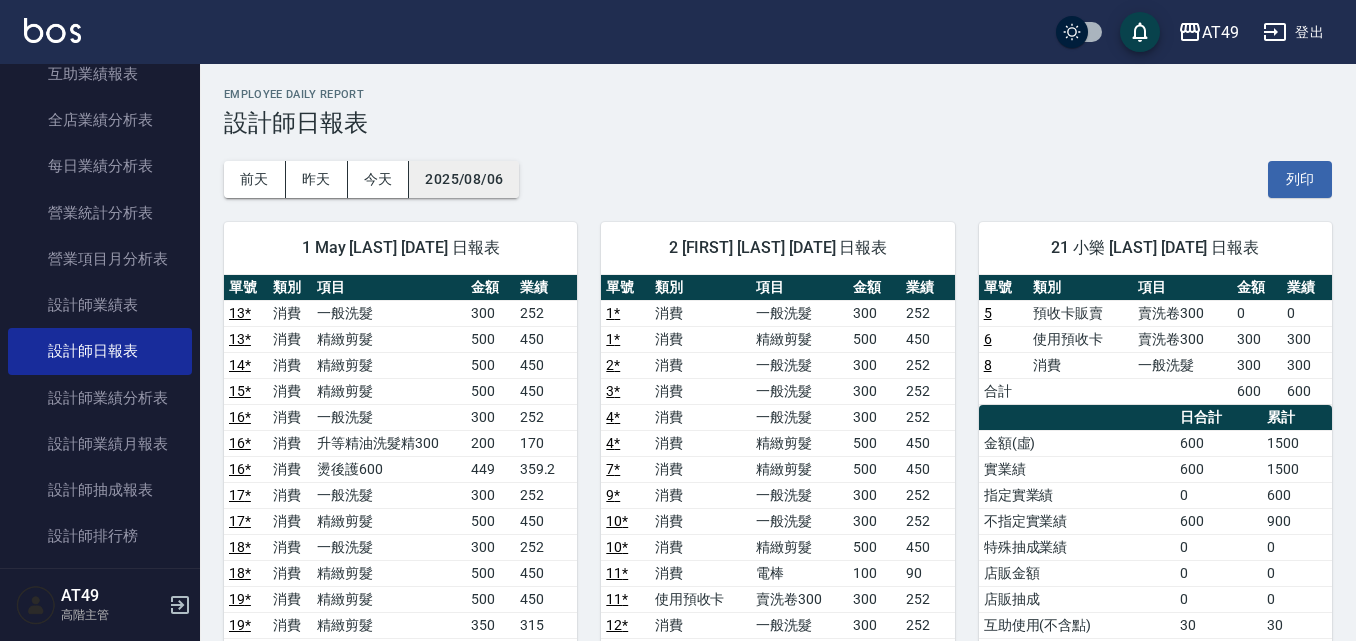 click on "2025/08/06" at bounding box center (464, 179) 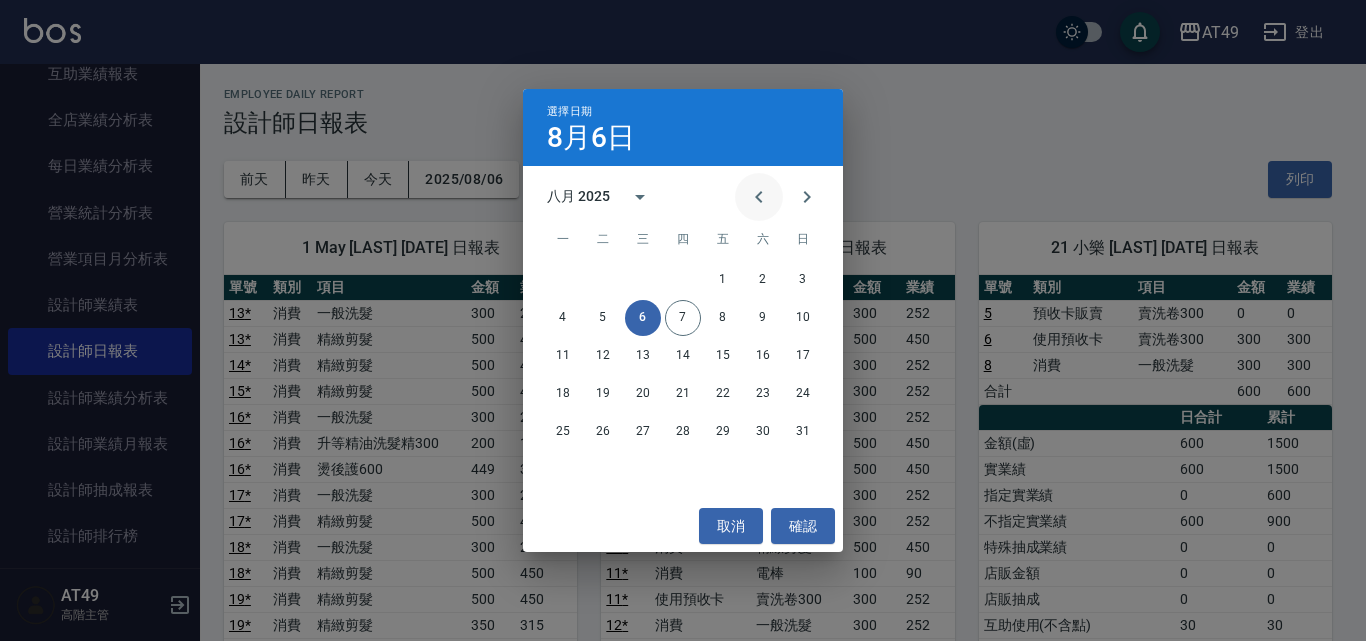 click 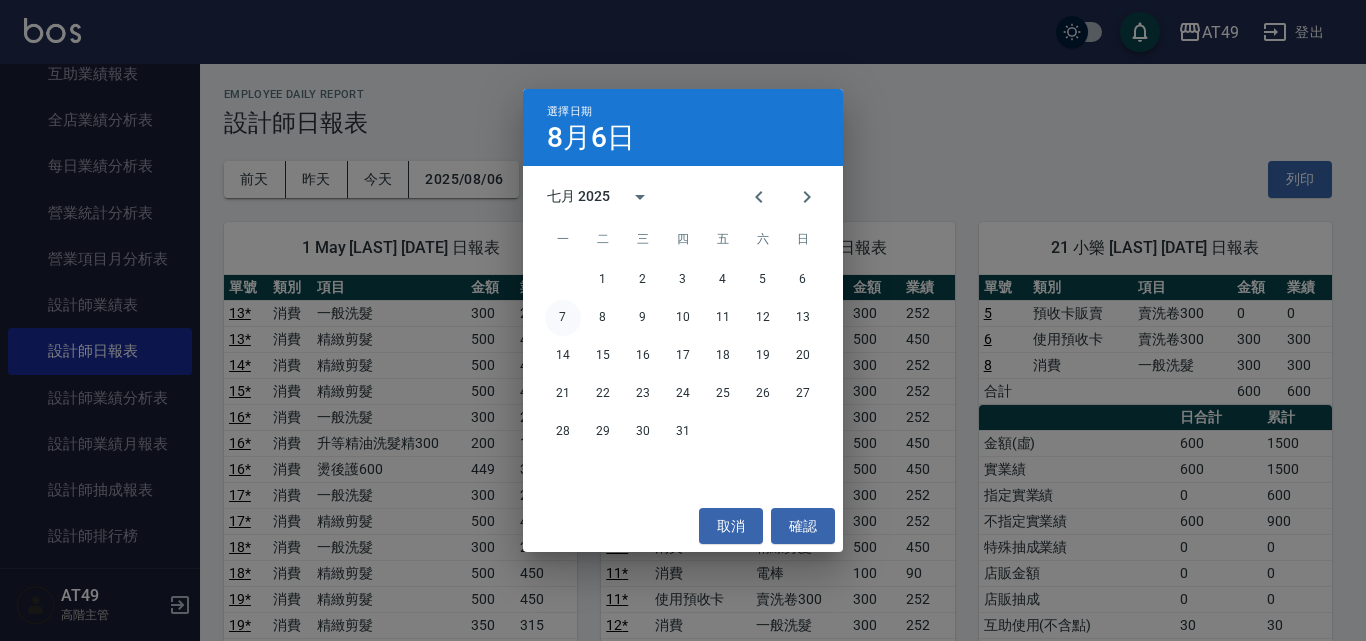 click on "7" at bounding box center [563, 318] 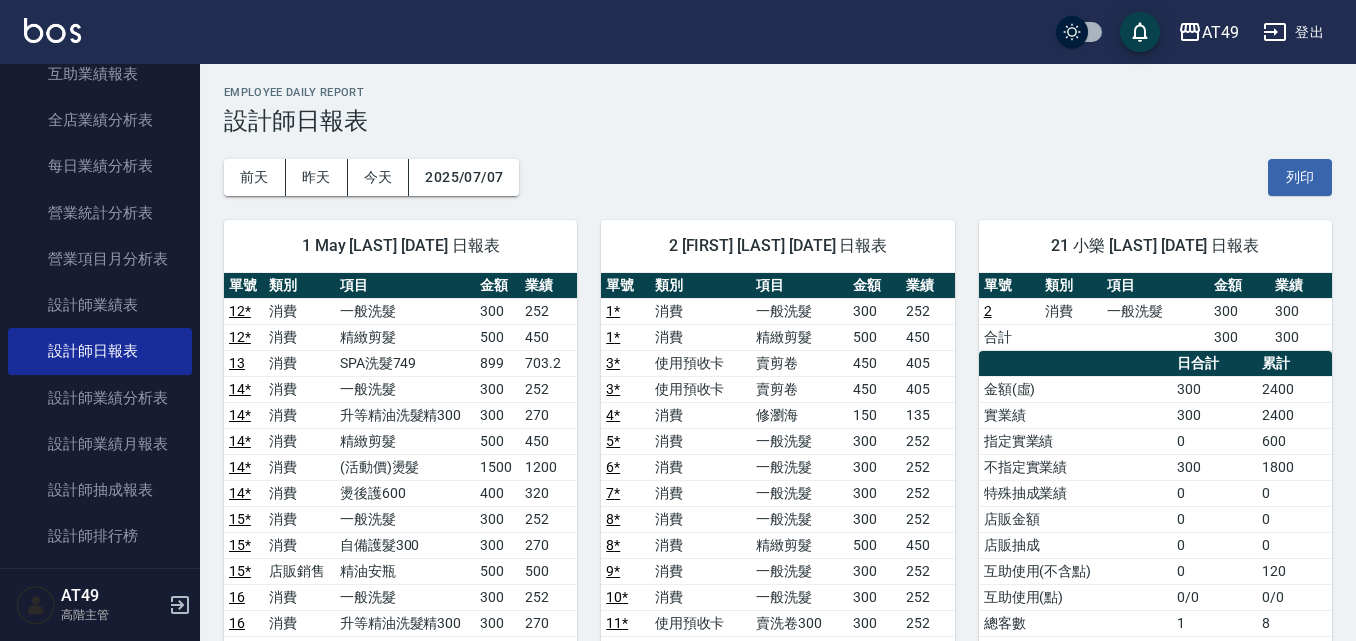 scroll, scrollTop: 0, scrollLeft: 0, axis: both 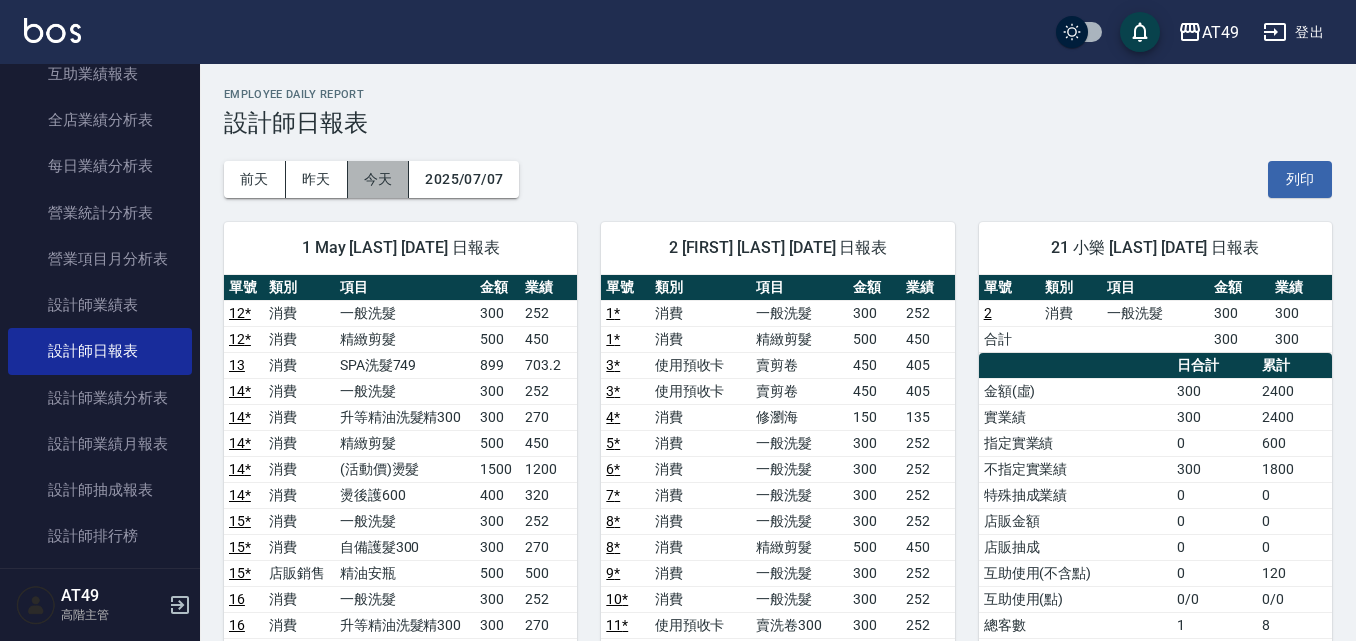 click on "今天" at bounding box center [379, 179] 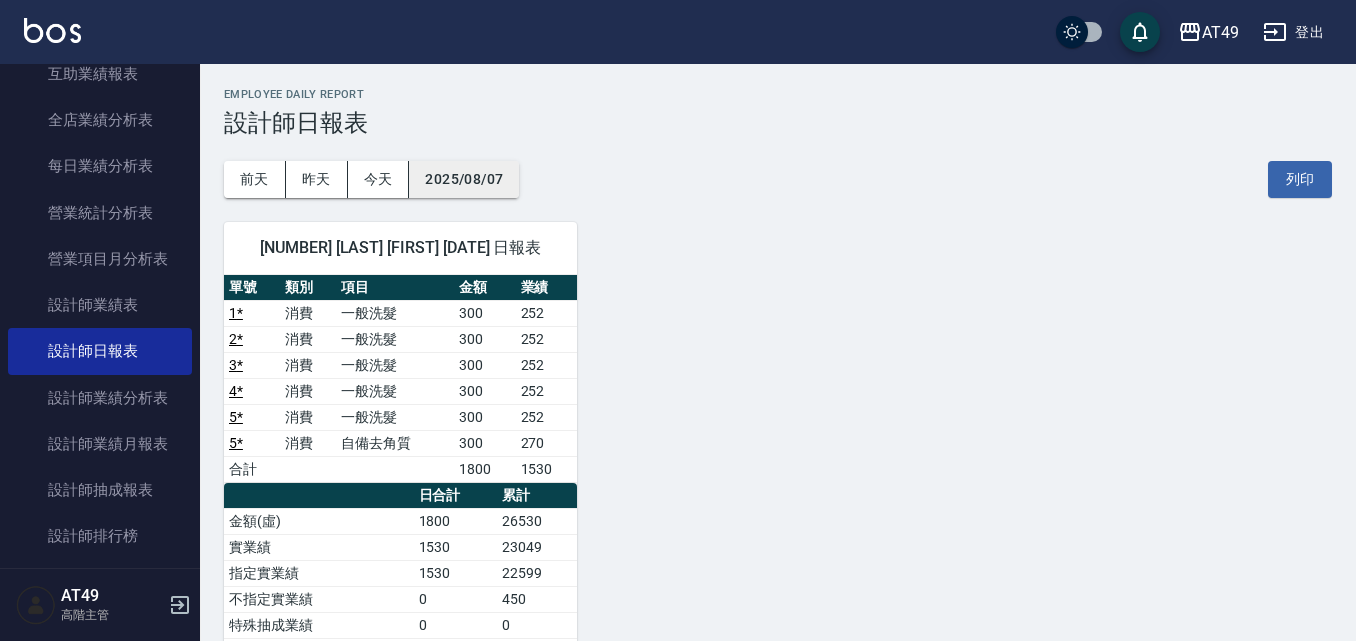 click on "2025/08/07" at bounding box center (464, 179) 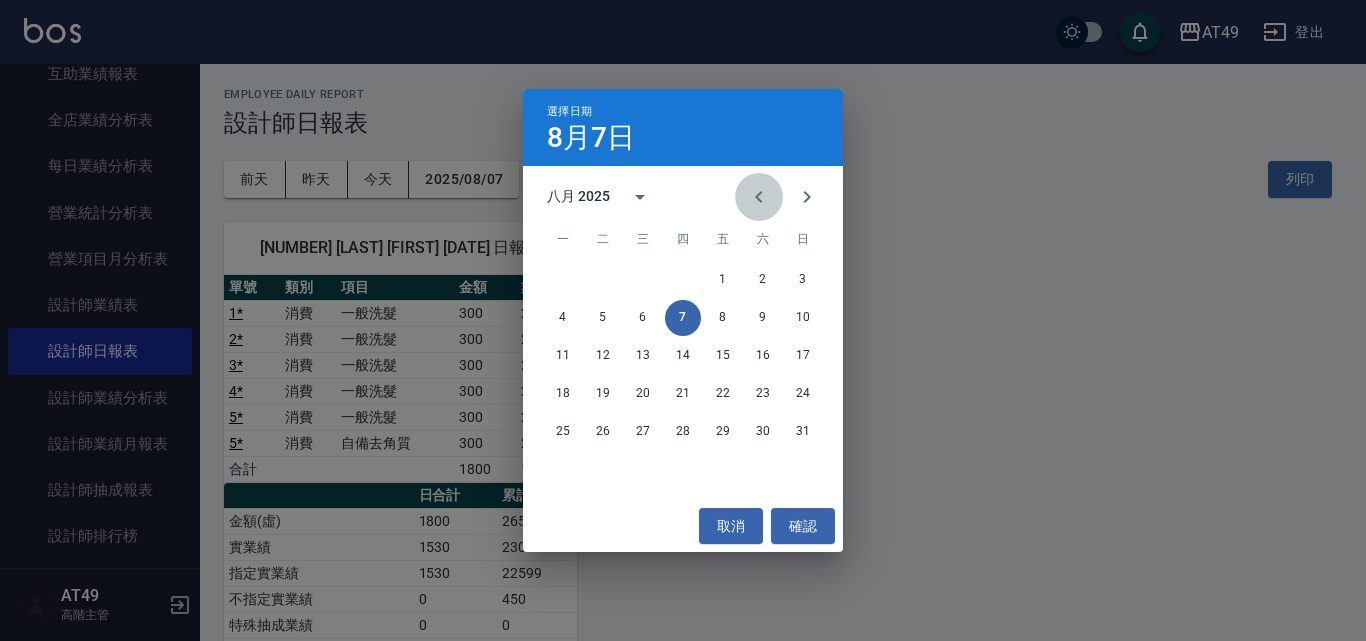 click 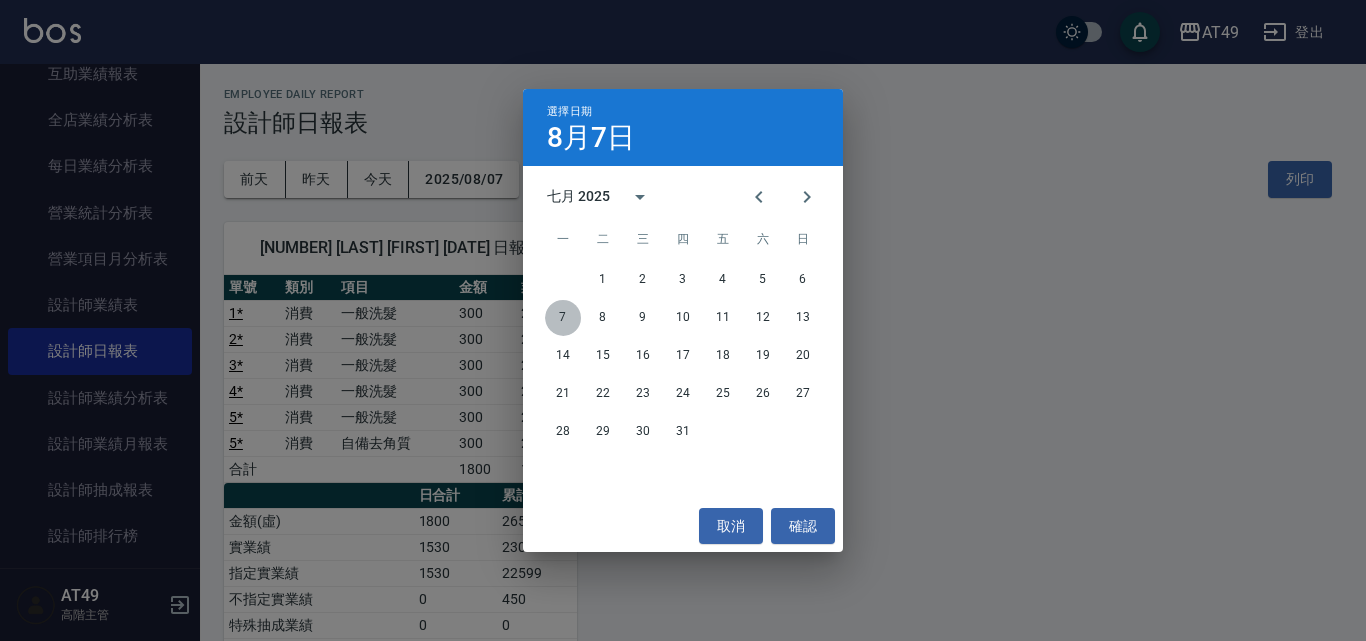 click on "7" at bounding box center (563, 318) 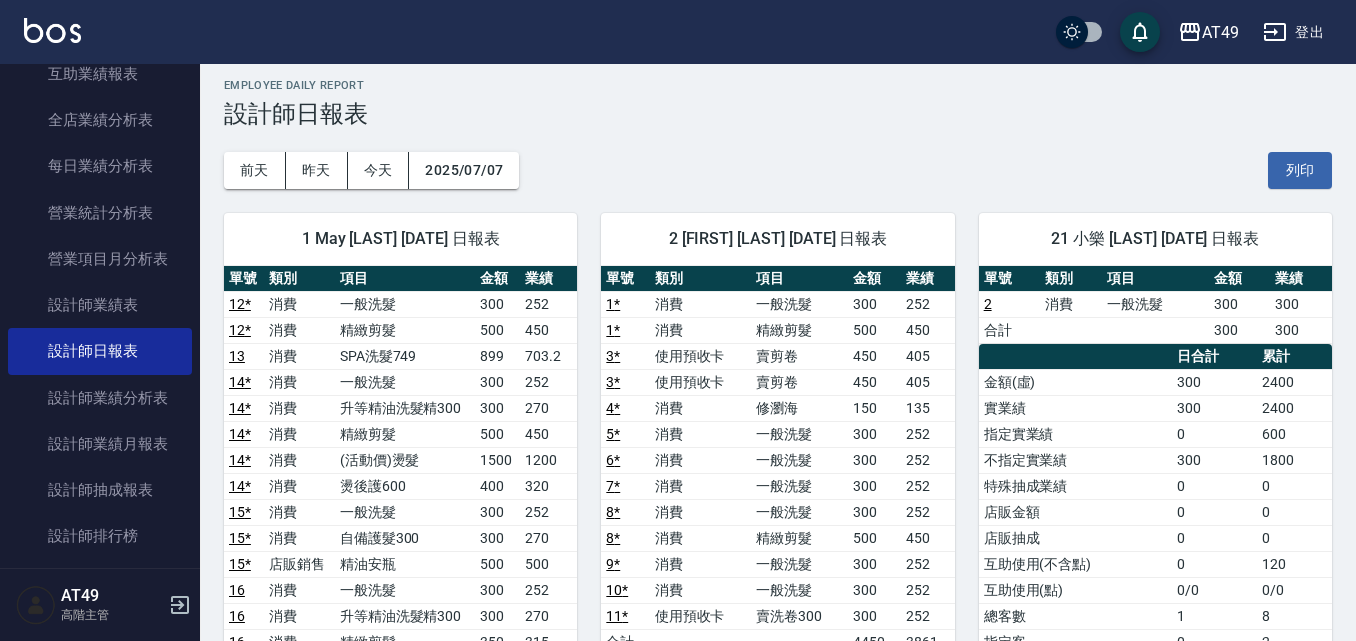 scroll, scrollTop: 0, scrollLeft: 0, axis: both 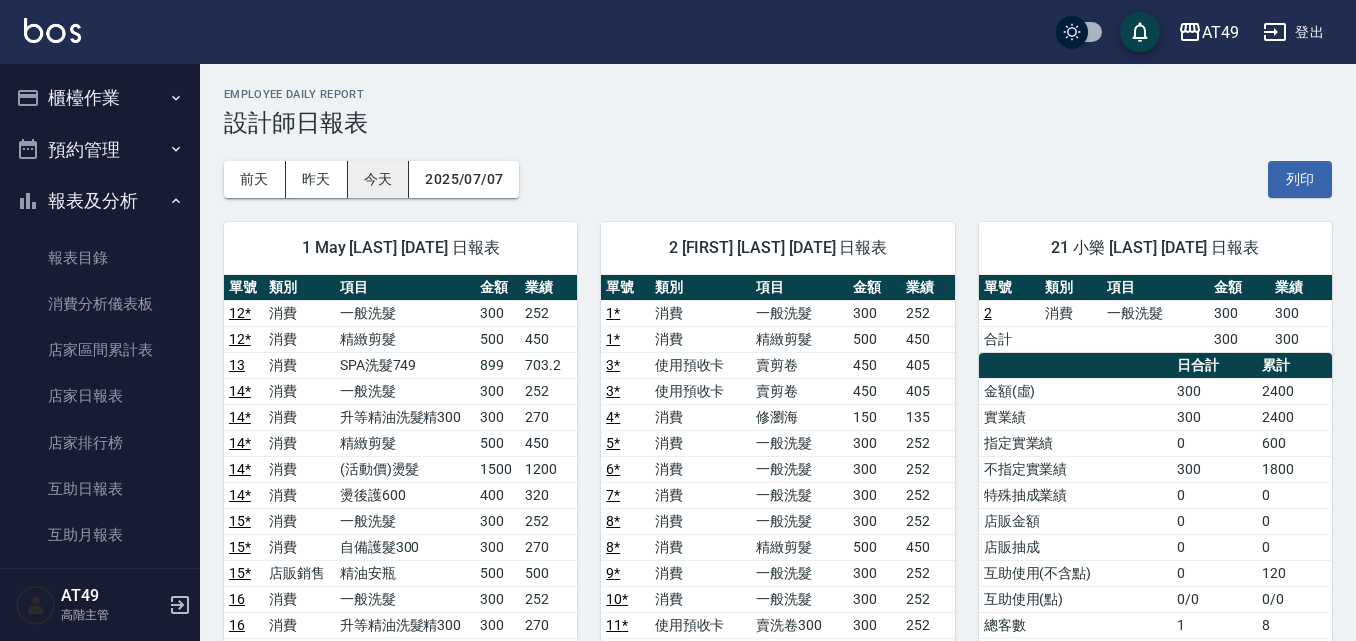 click on "今天" at bounding box center (379, 179) 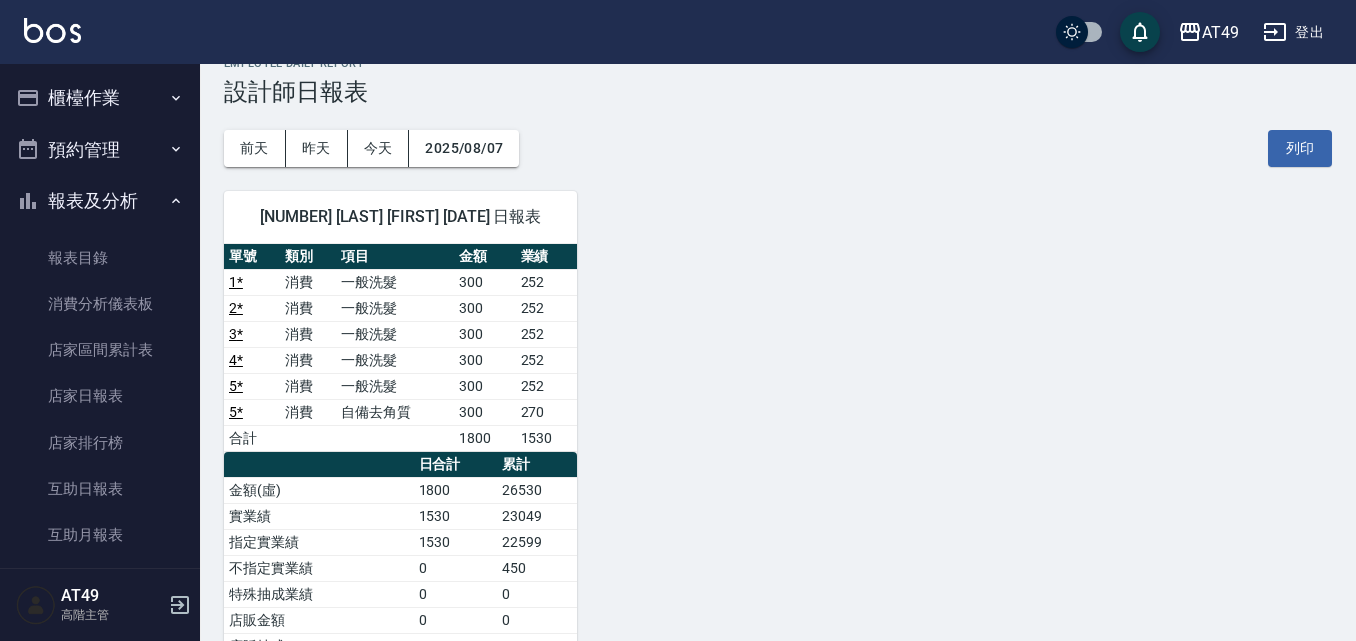 scroll, scrollTop: 0, scrollLeft: 0, axis: both 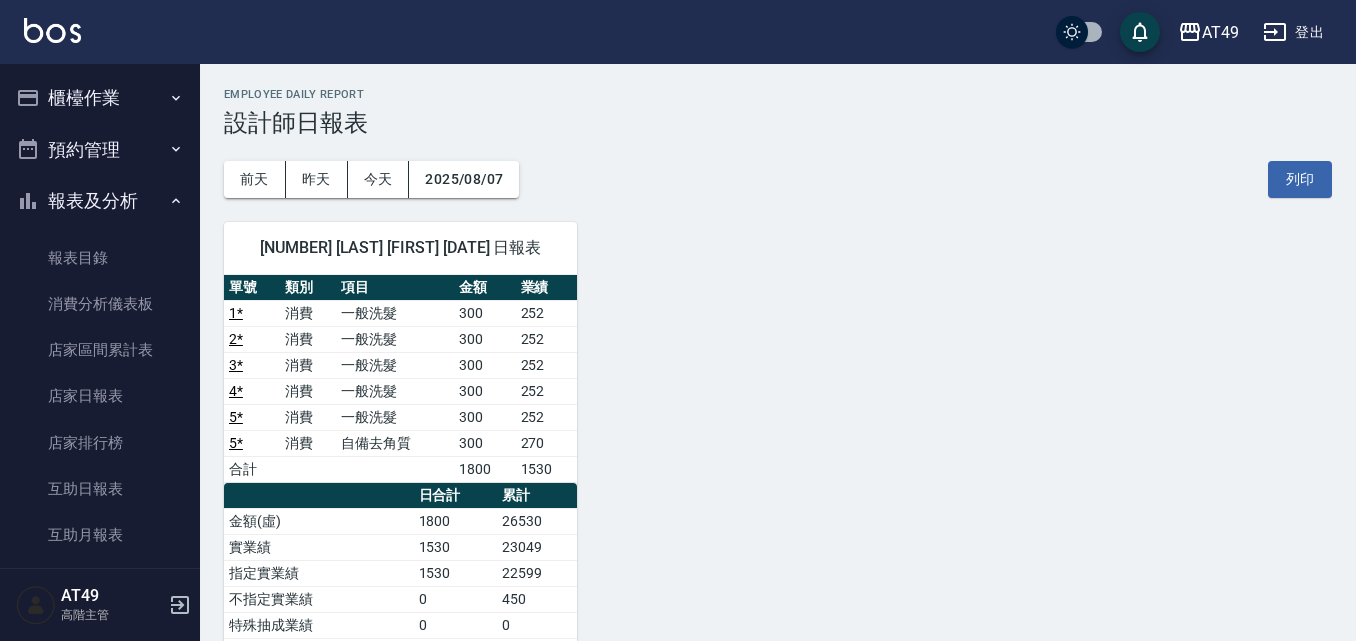 click on "櫃檯作業" at bounding box center (100, 98) 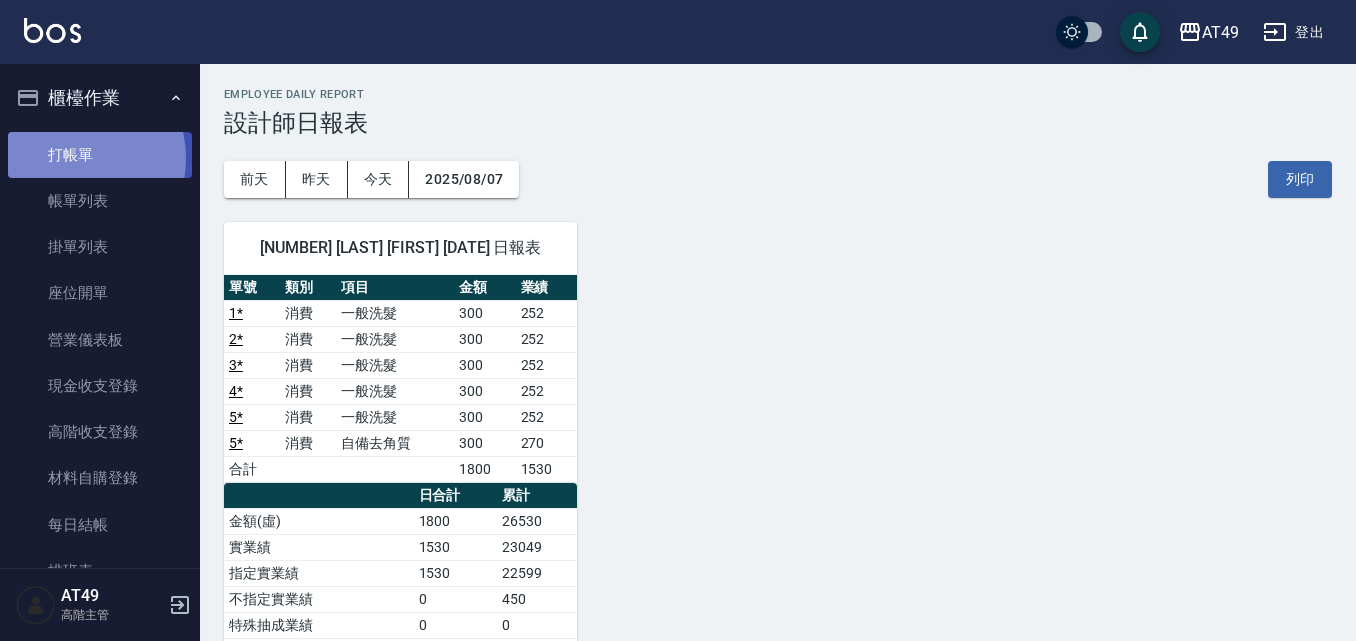 click on "打帳單" at bounding box center [100, 155] 